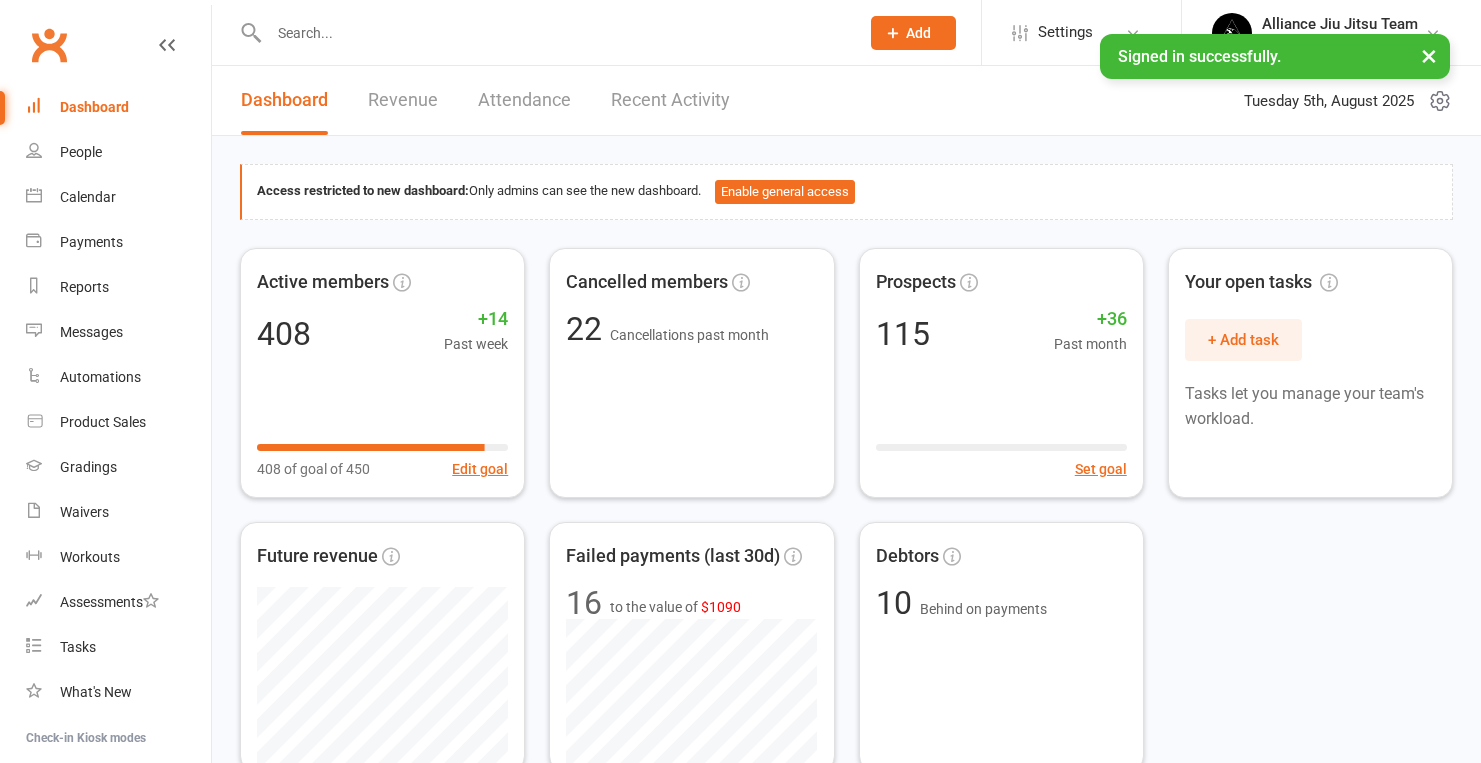scroll, scrollTop: 0, scrollLeft: 0, axis: both 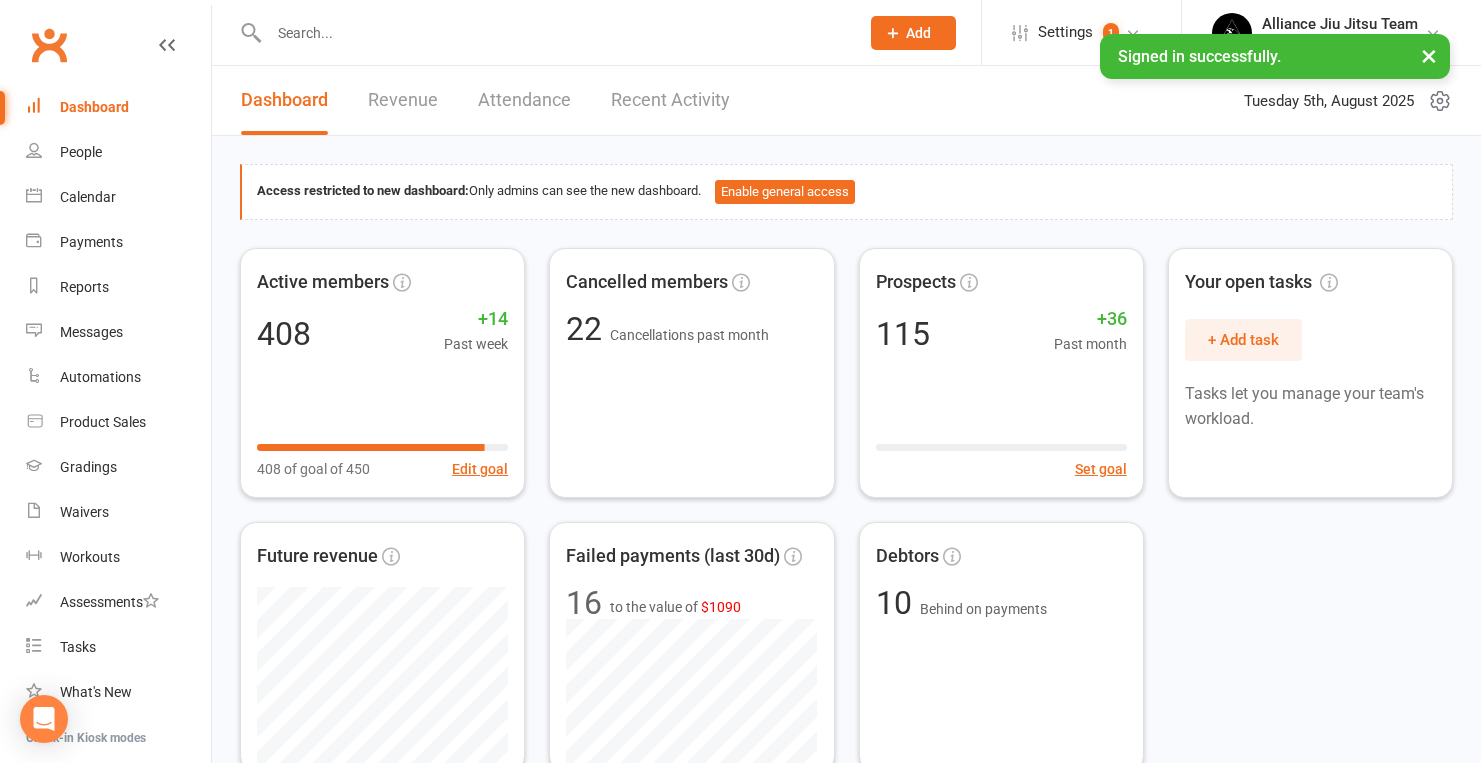 click on "Dashboard" at bounding box center (118, 107) 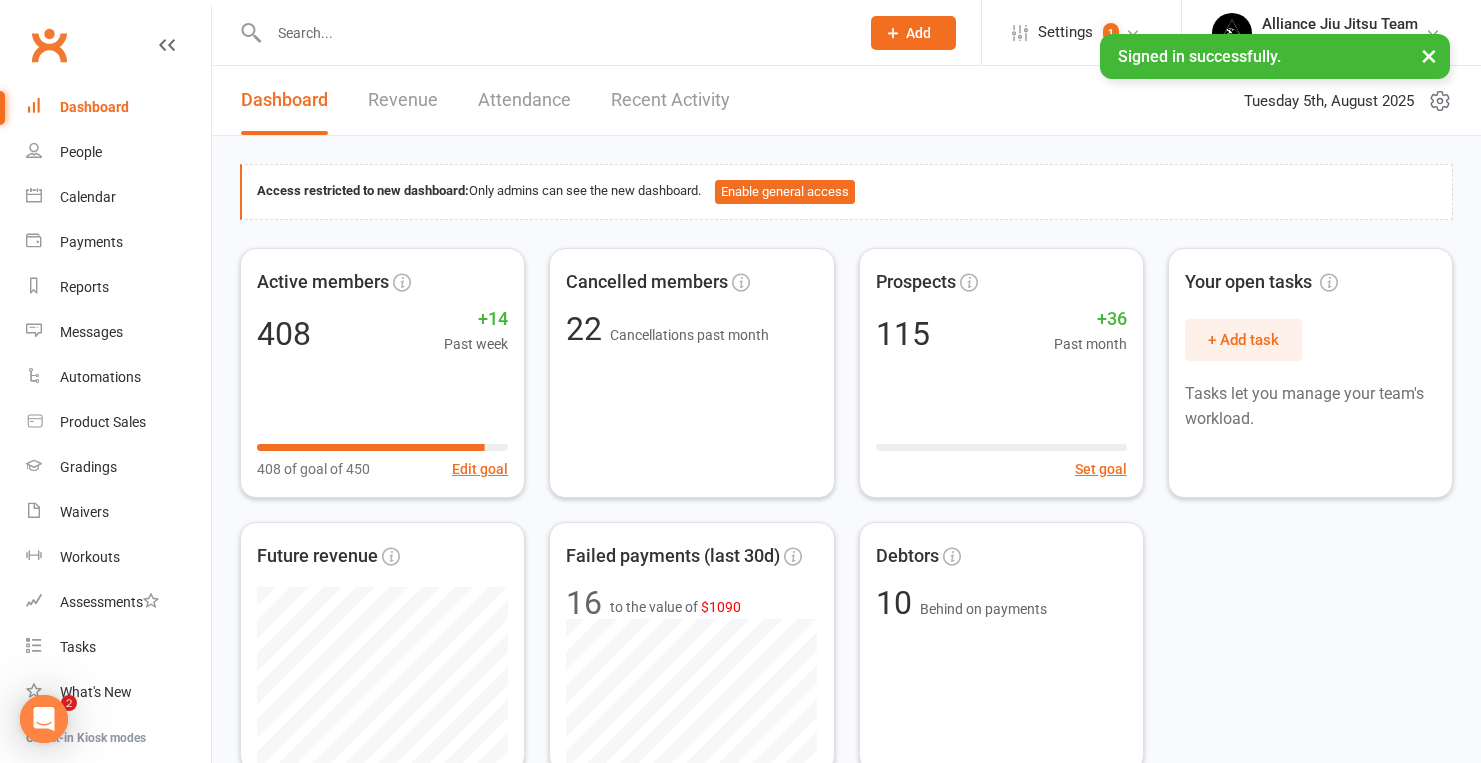 scroll, scrollTop: 0, scrollLeft: 0, axis: both 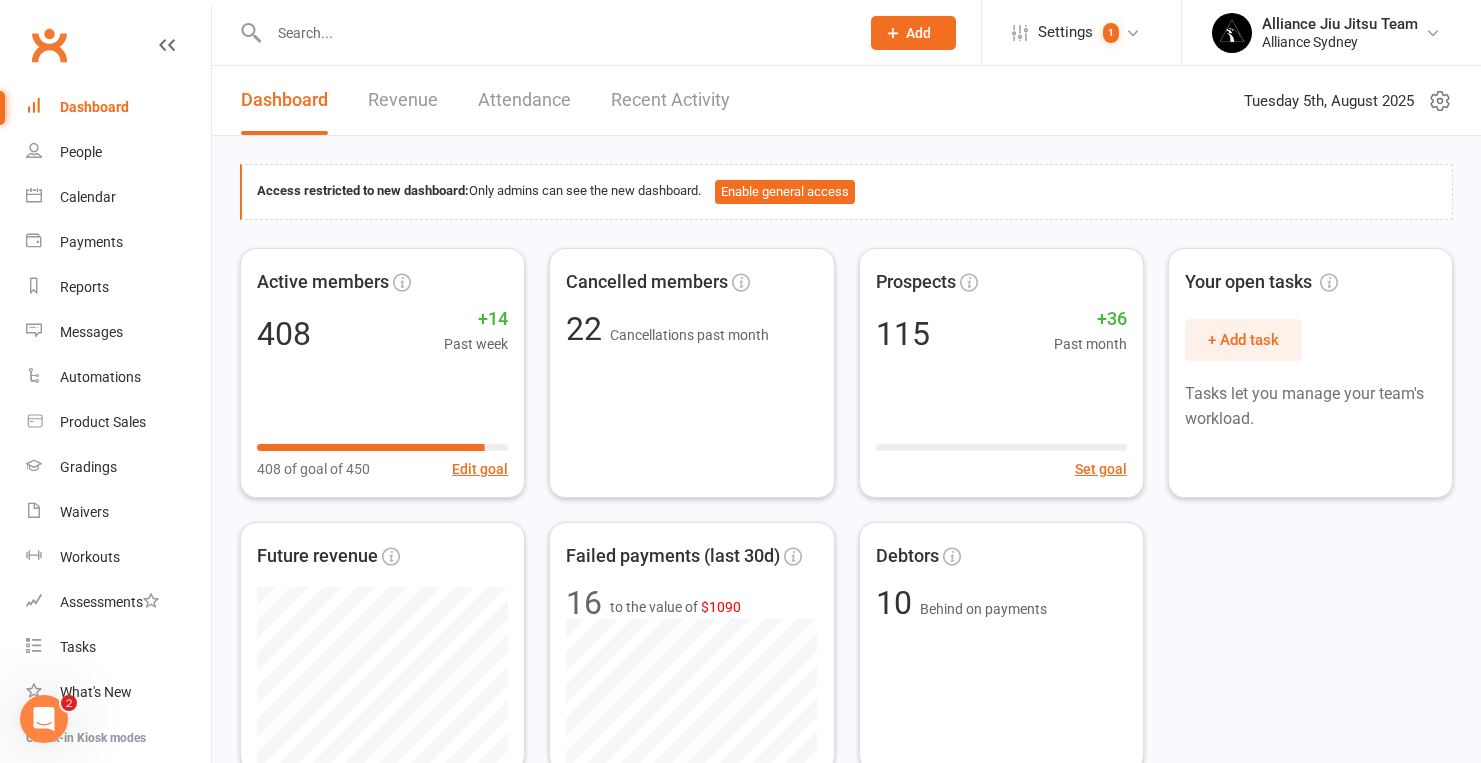 click at bounding box center (554, 33) 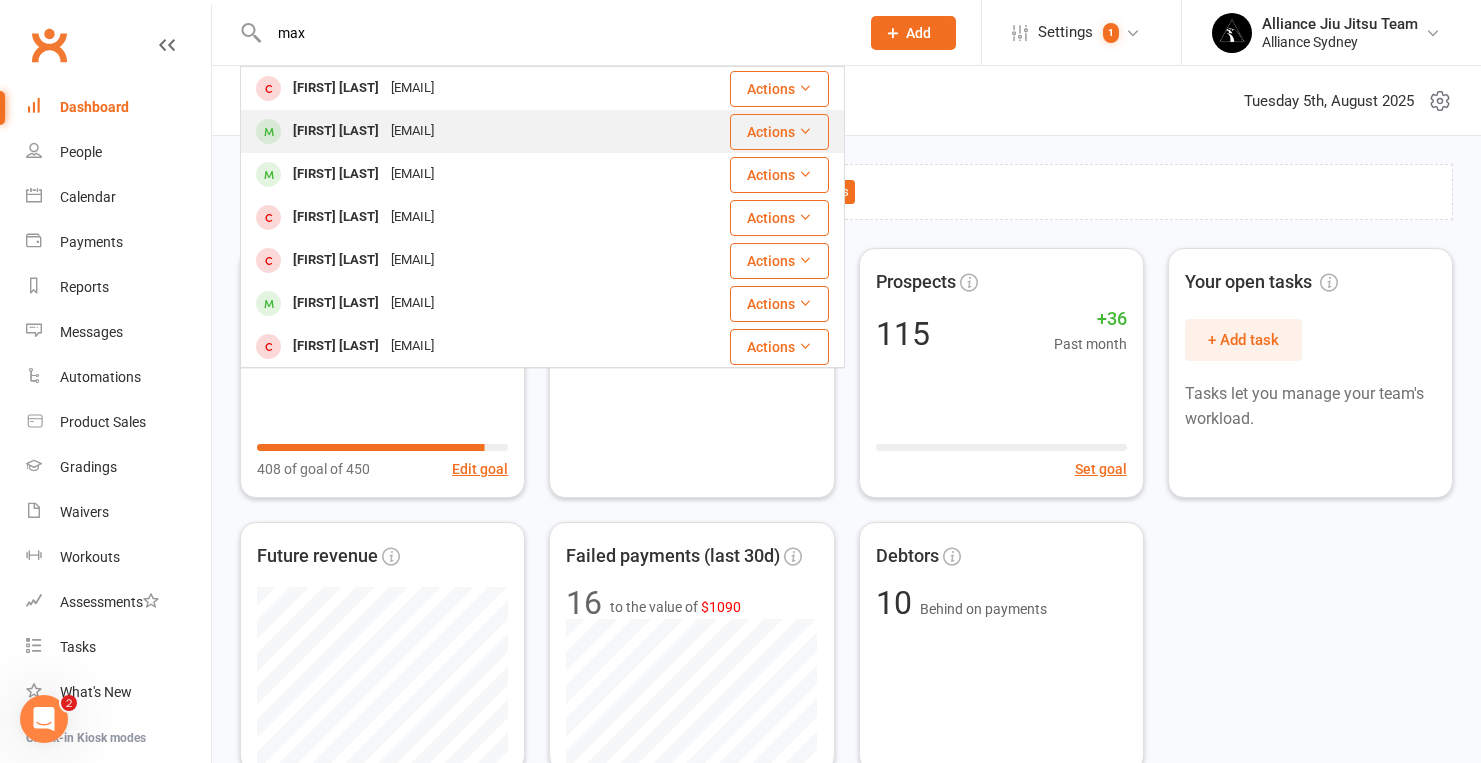type on "max" 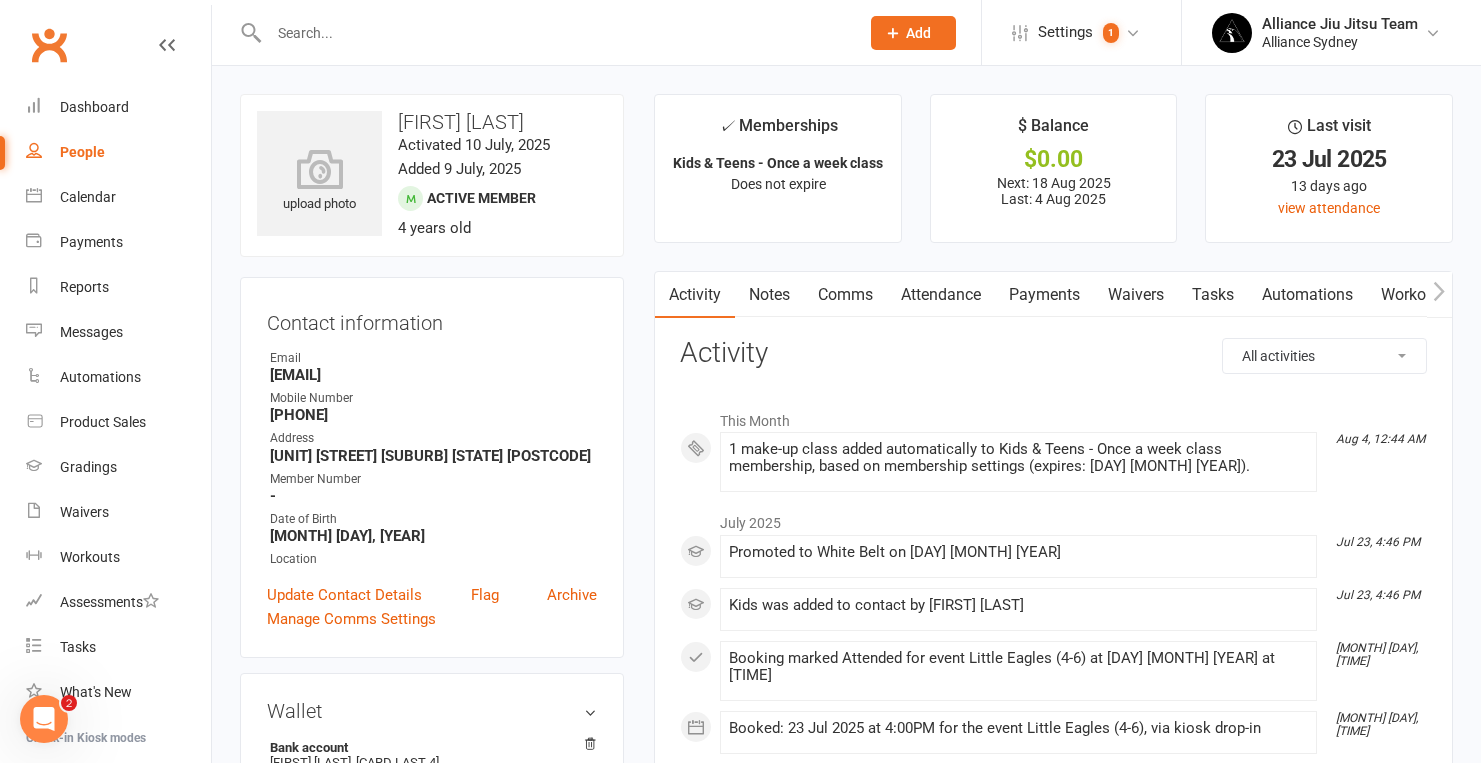 click at bounding box center (554, 33) 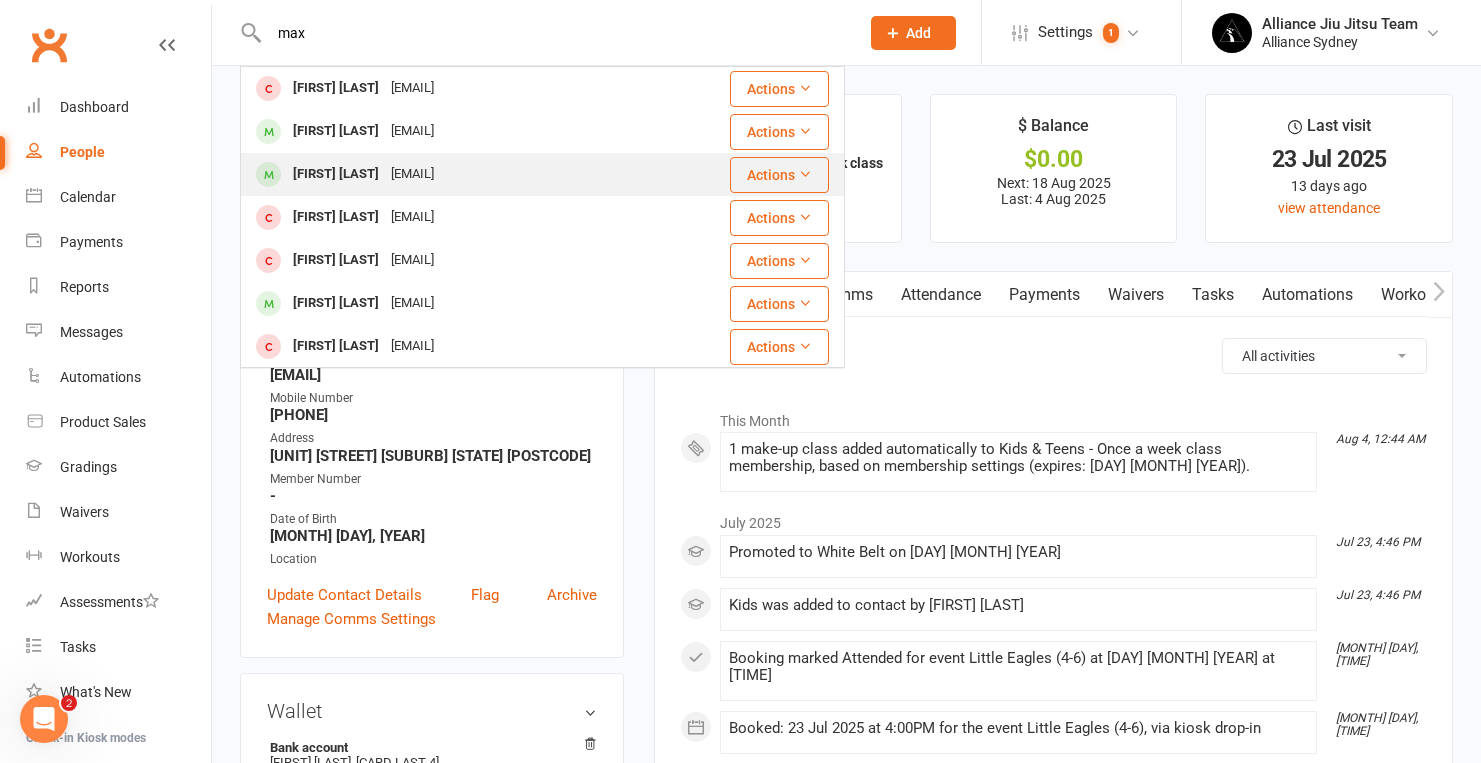 type on "max" 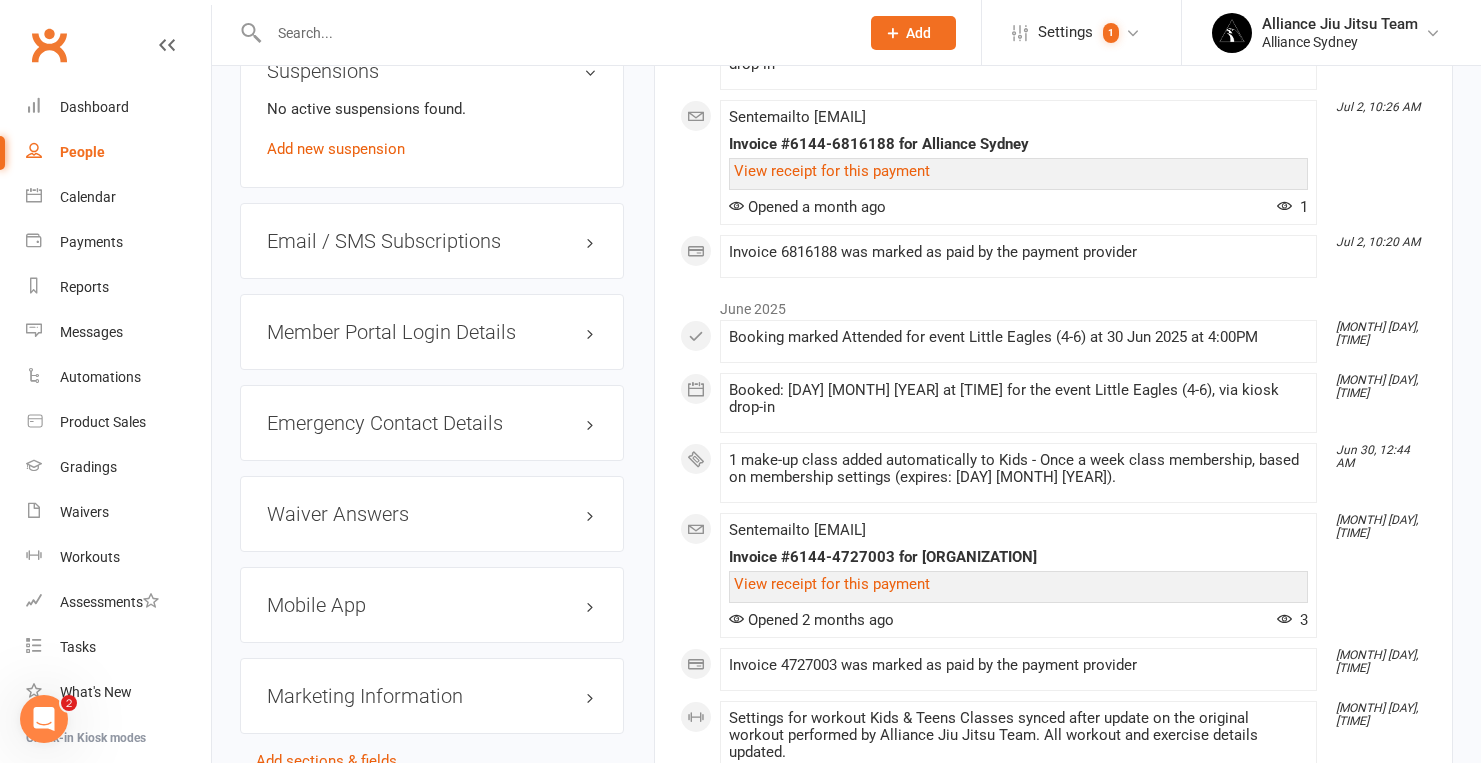 scroll, scrollTop: 1601, scrollLeft: 0, axis: vertical 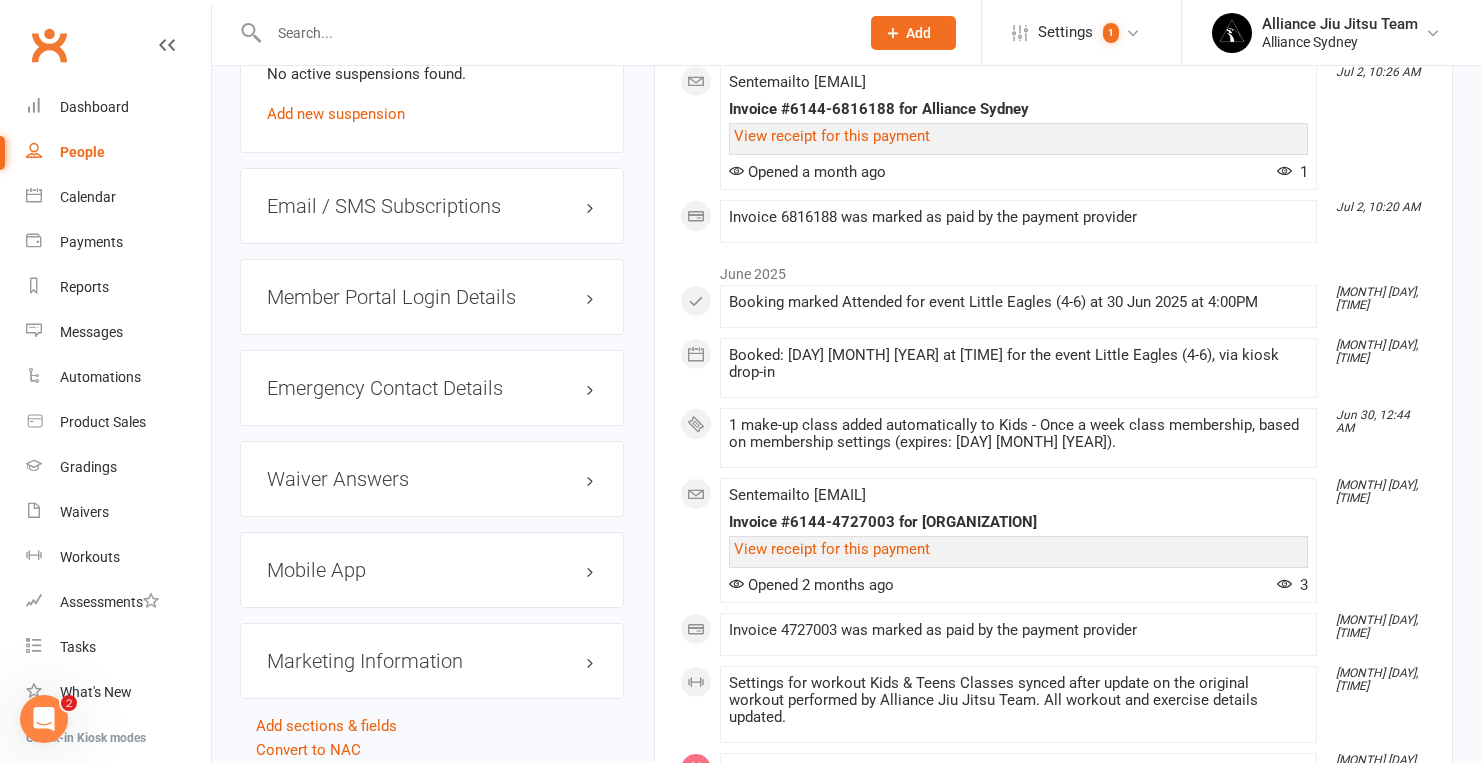 click on "Emergency Contact Details  edit" at bounding box center (432, 388) 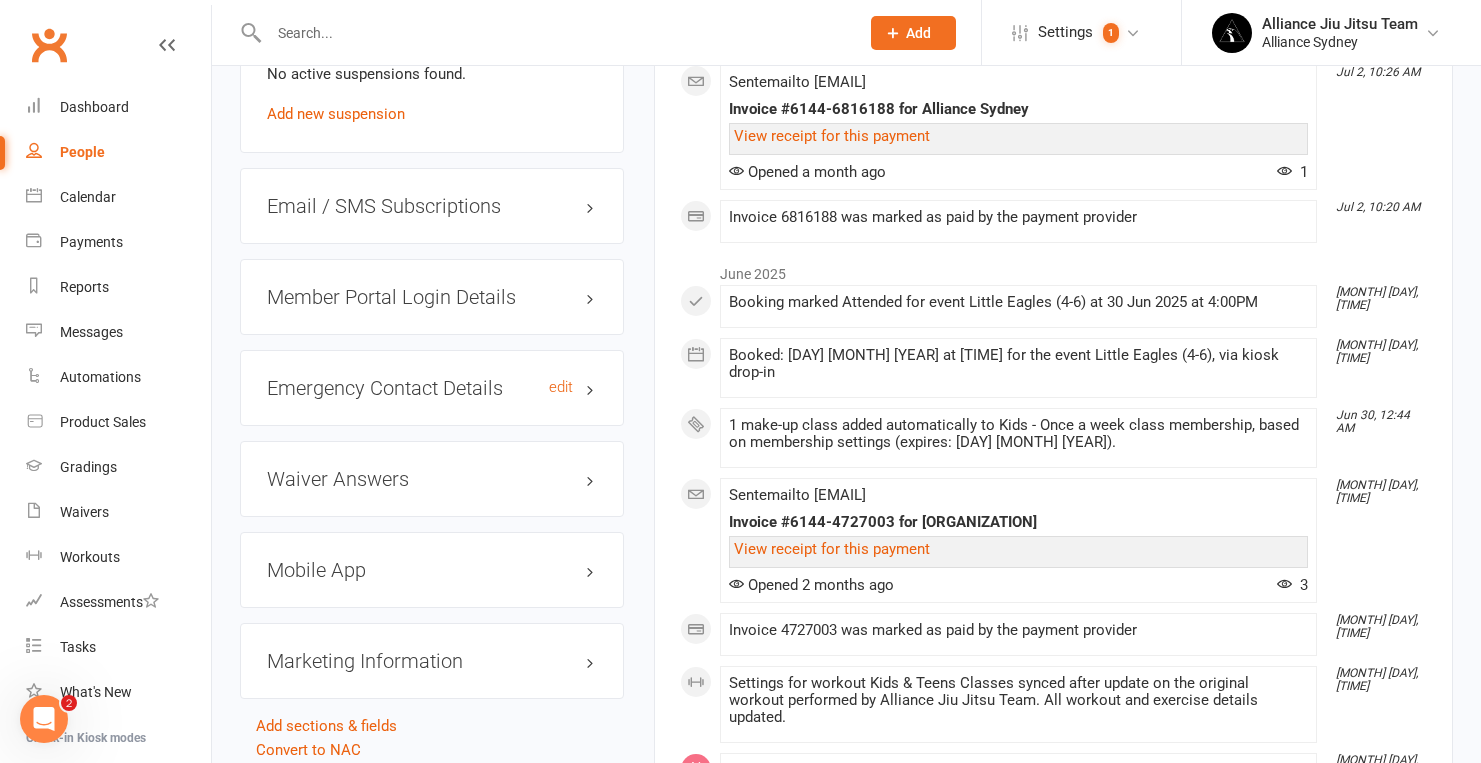 click on "Emergency Contact Details  edit" at bounding box center (432, 388) 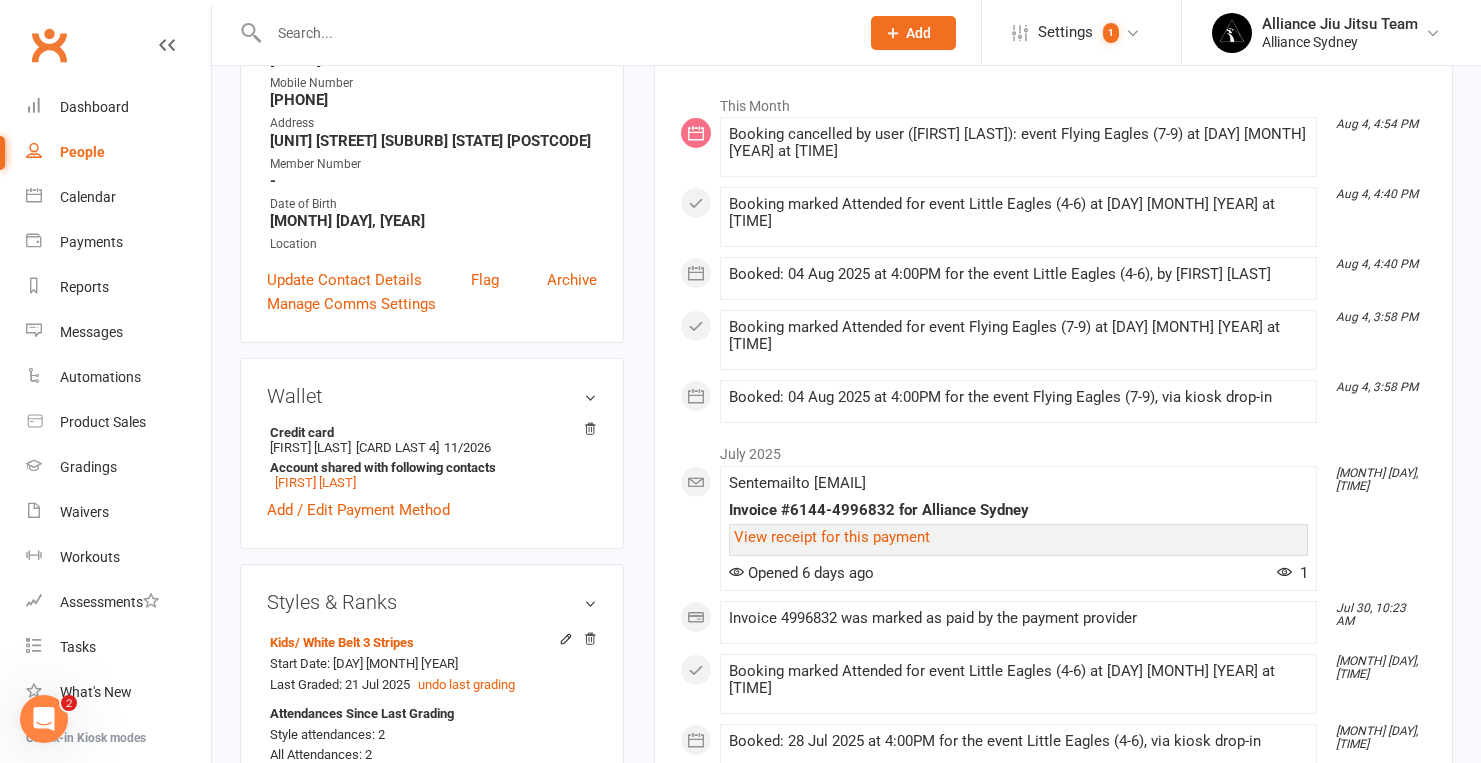 scroll, scrollTop: 293, scrollLeft: 0, axis: vertical 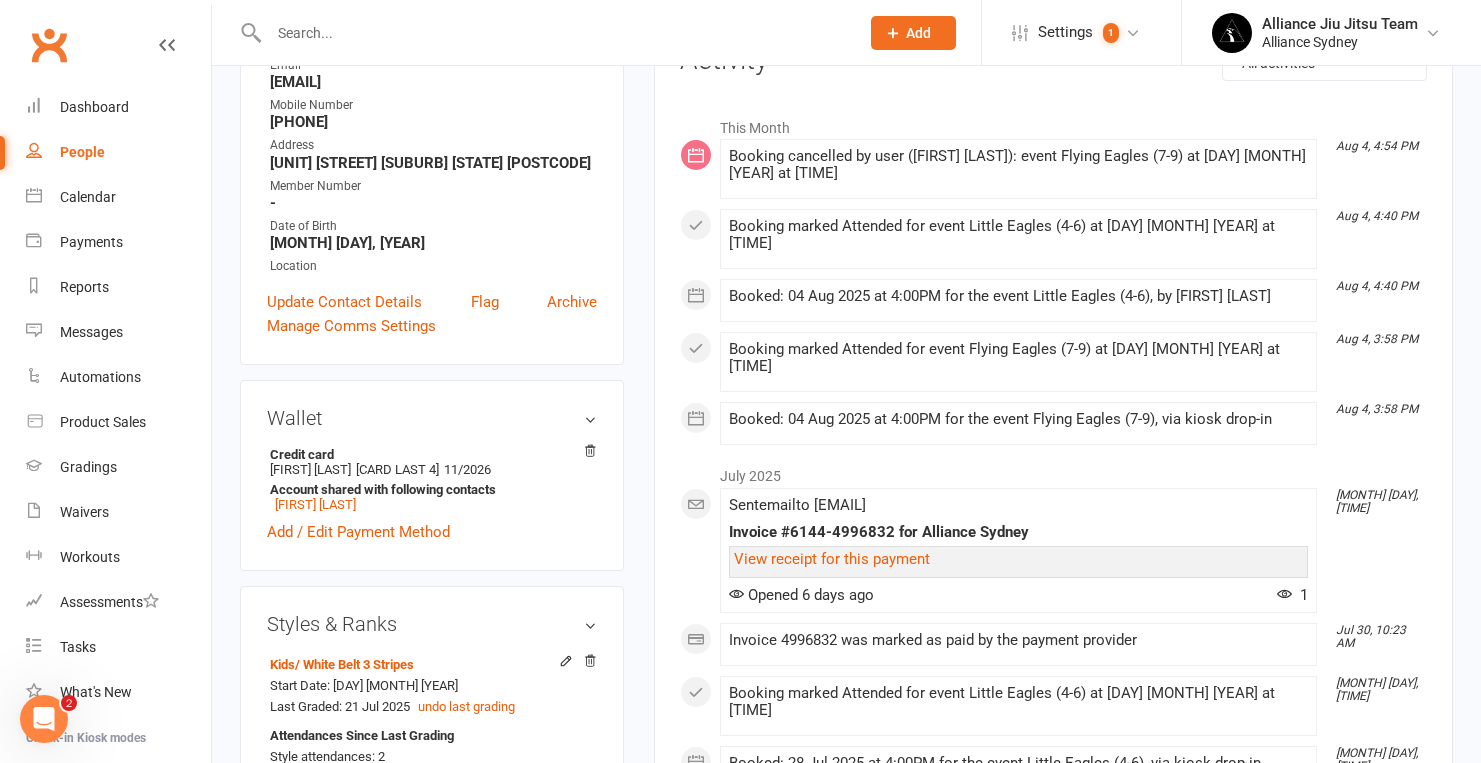click at bounding box center (554, 33) 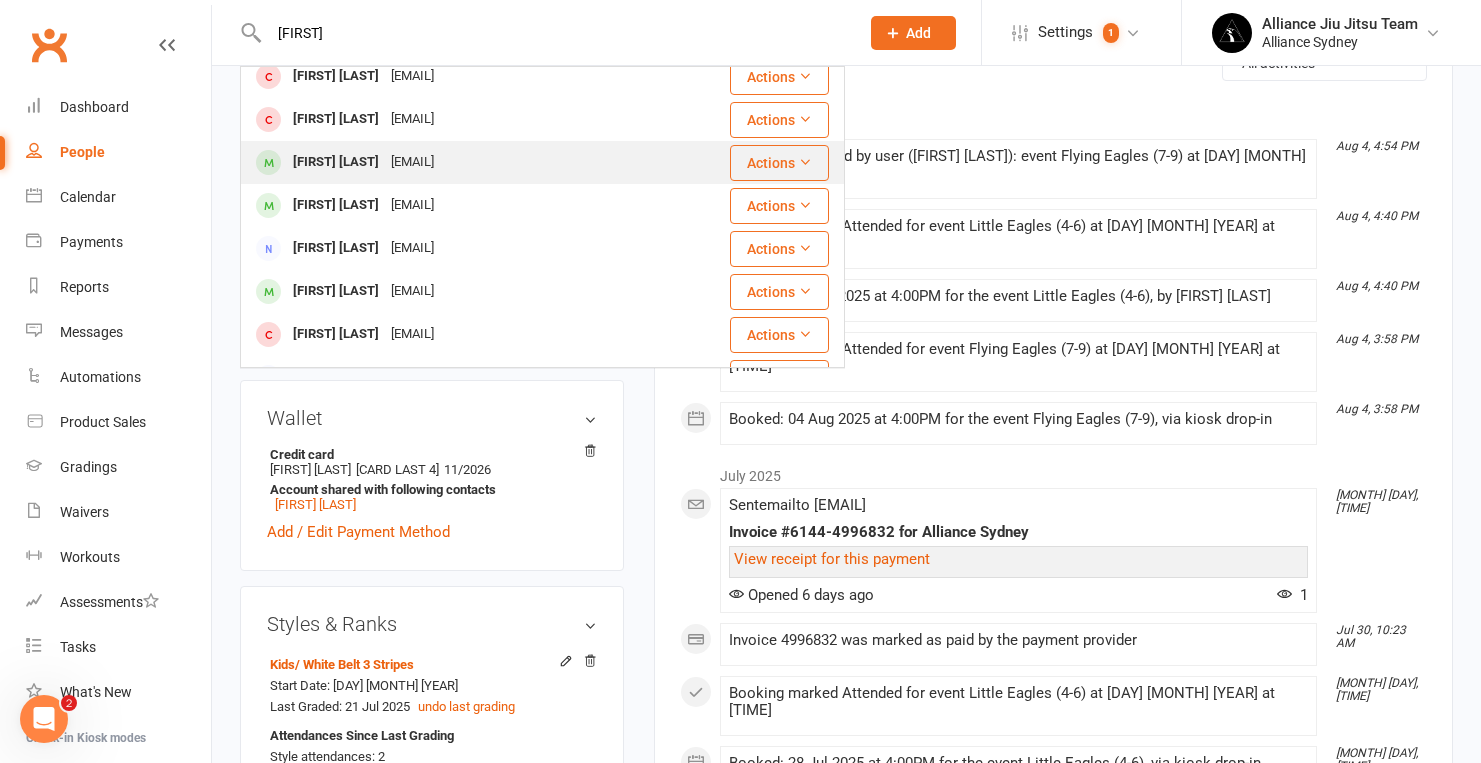 scroll, scrollTop: 80, scrollLeft: 0, axis: vertical 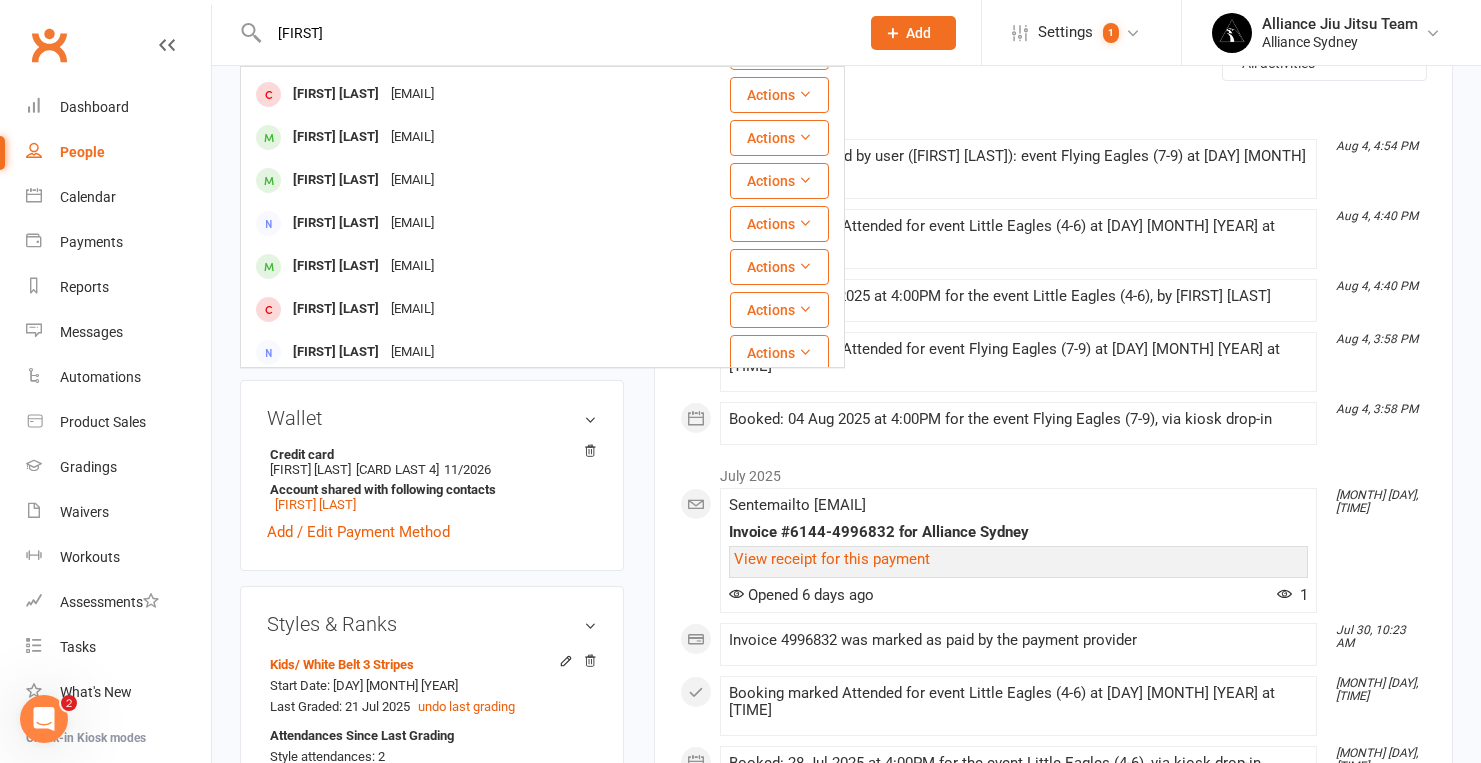 click on "[FIRST]" at bounding box center (554, 33) 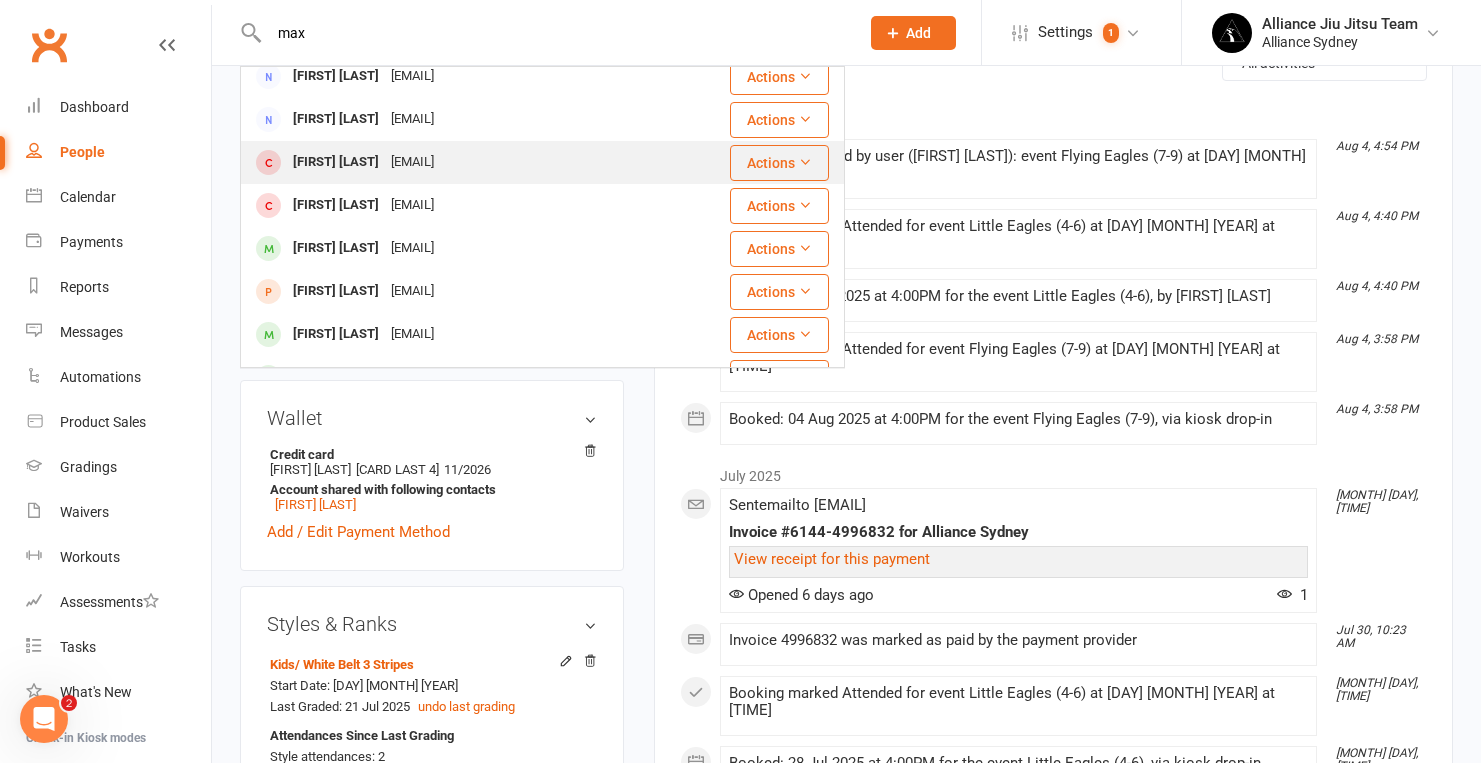 scroll, scrollTop: 382, scrollLeft: 0, axis: vertical 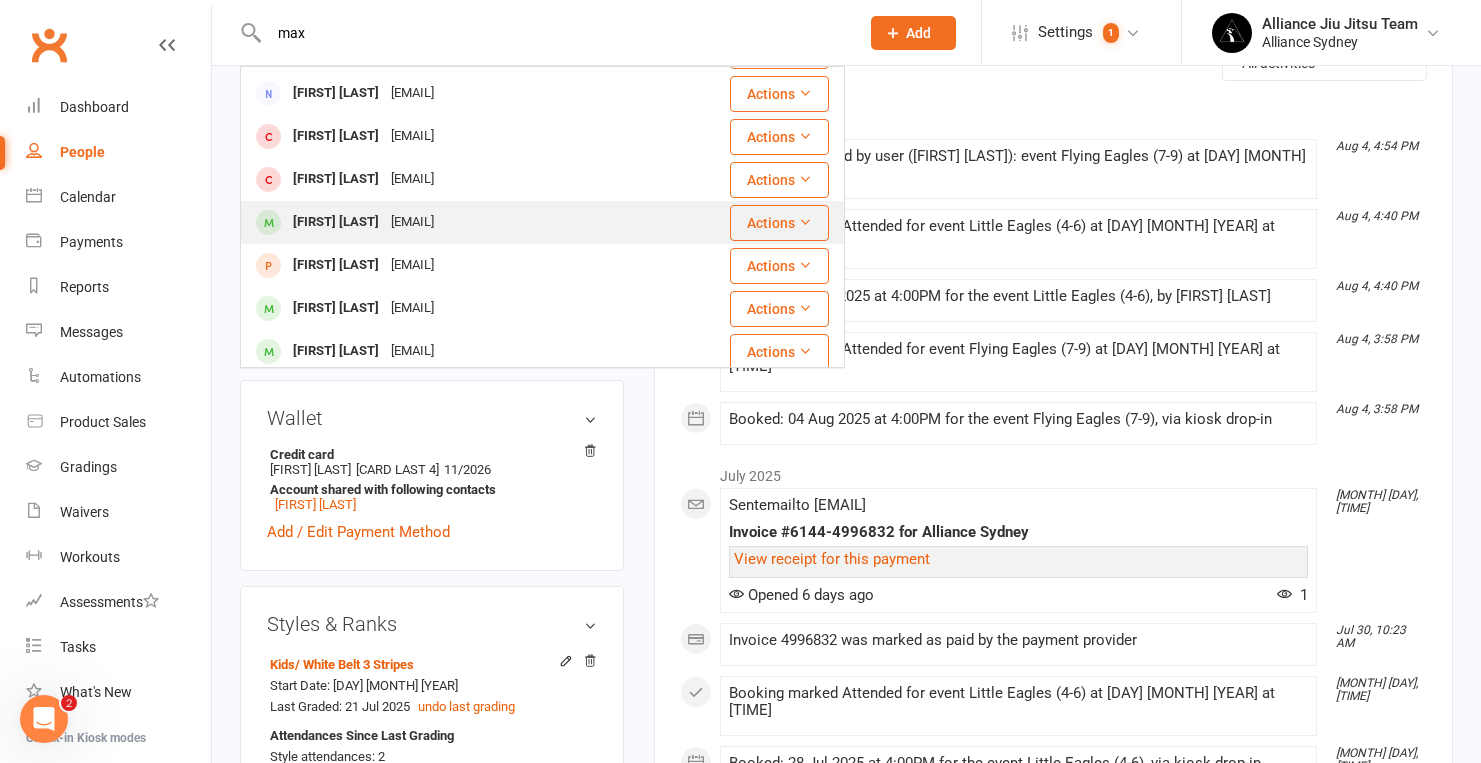 type on "max" 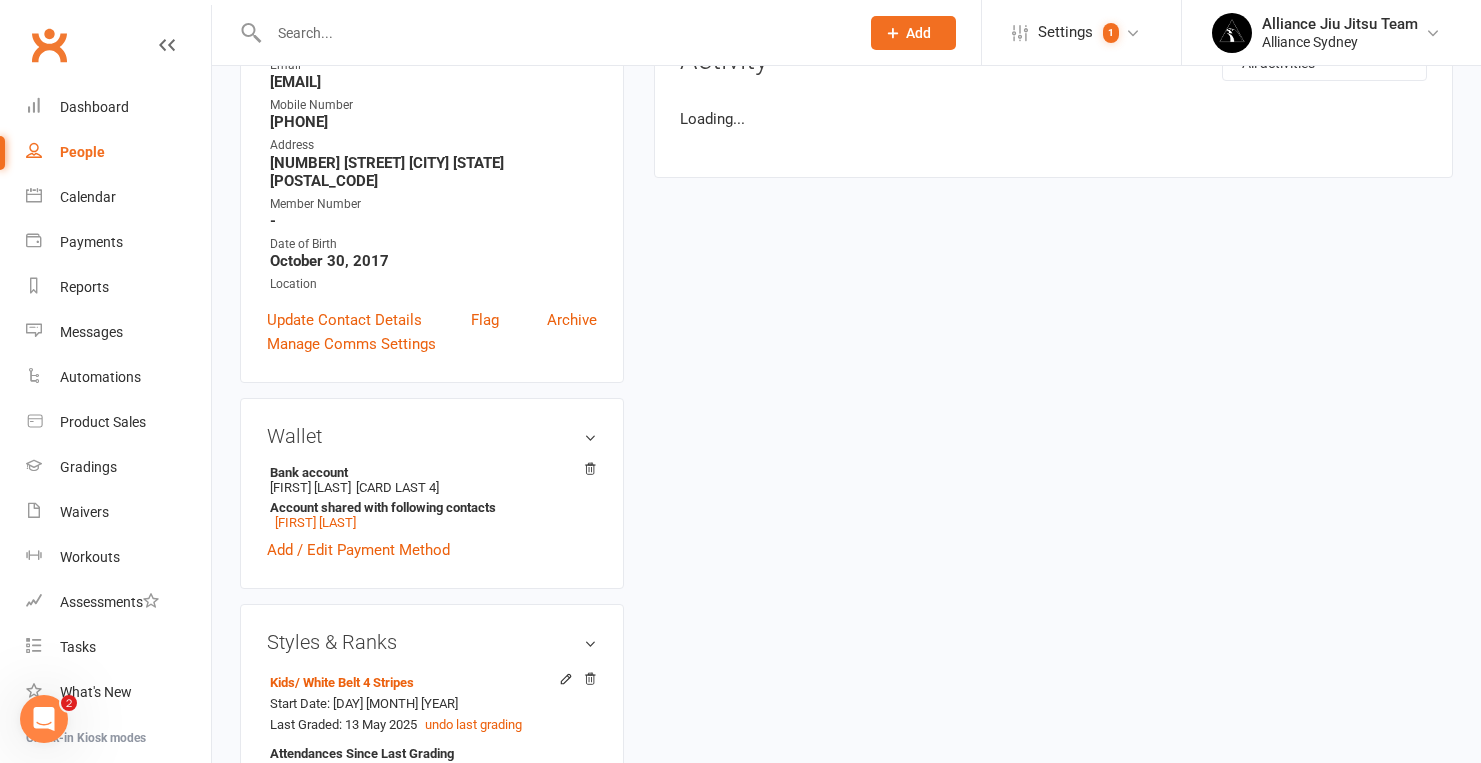 scroll, scrollTop: 0, scrollLeft: 0, axis: both 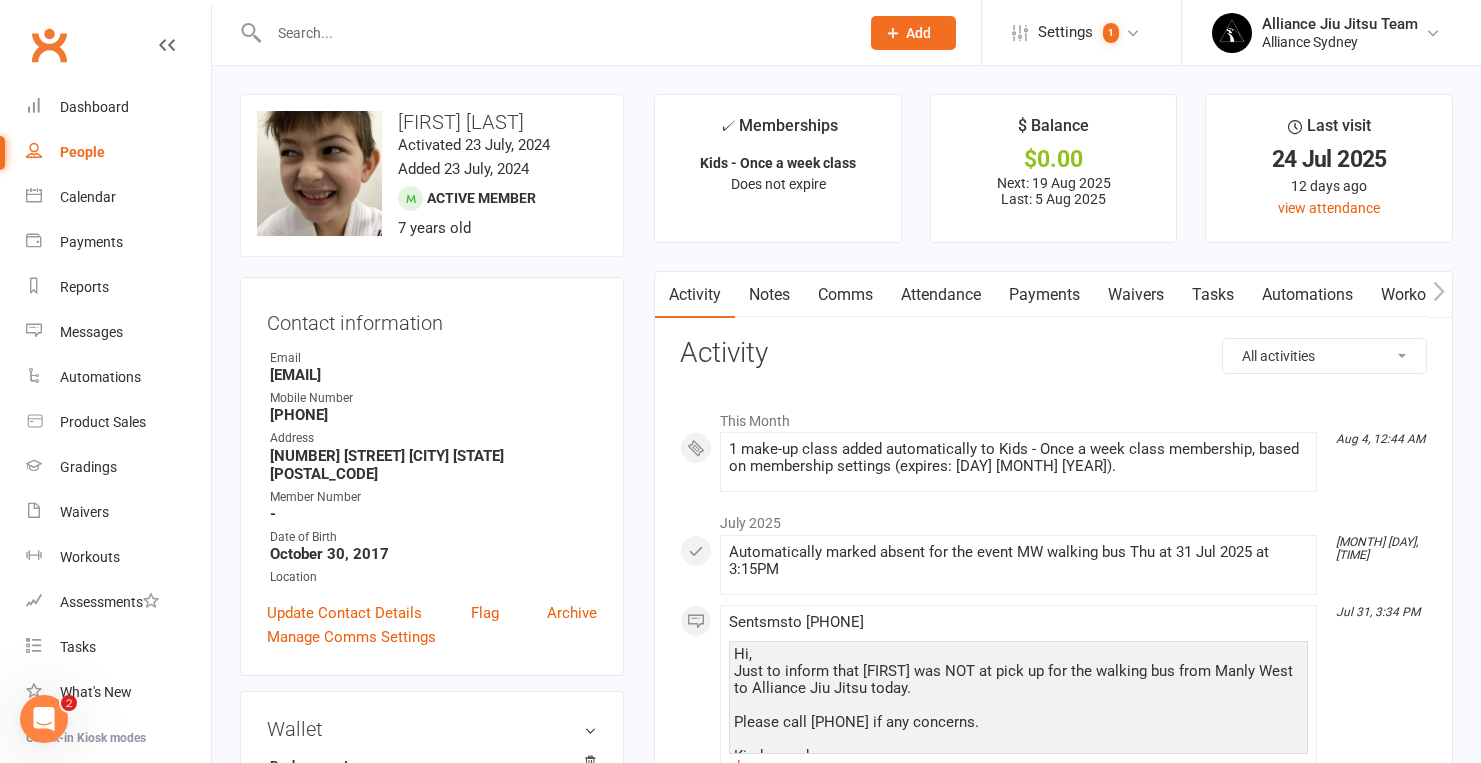 click on "Payments" at bounding box center [1044, 295] 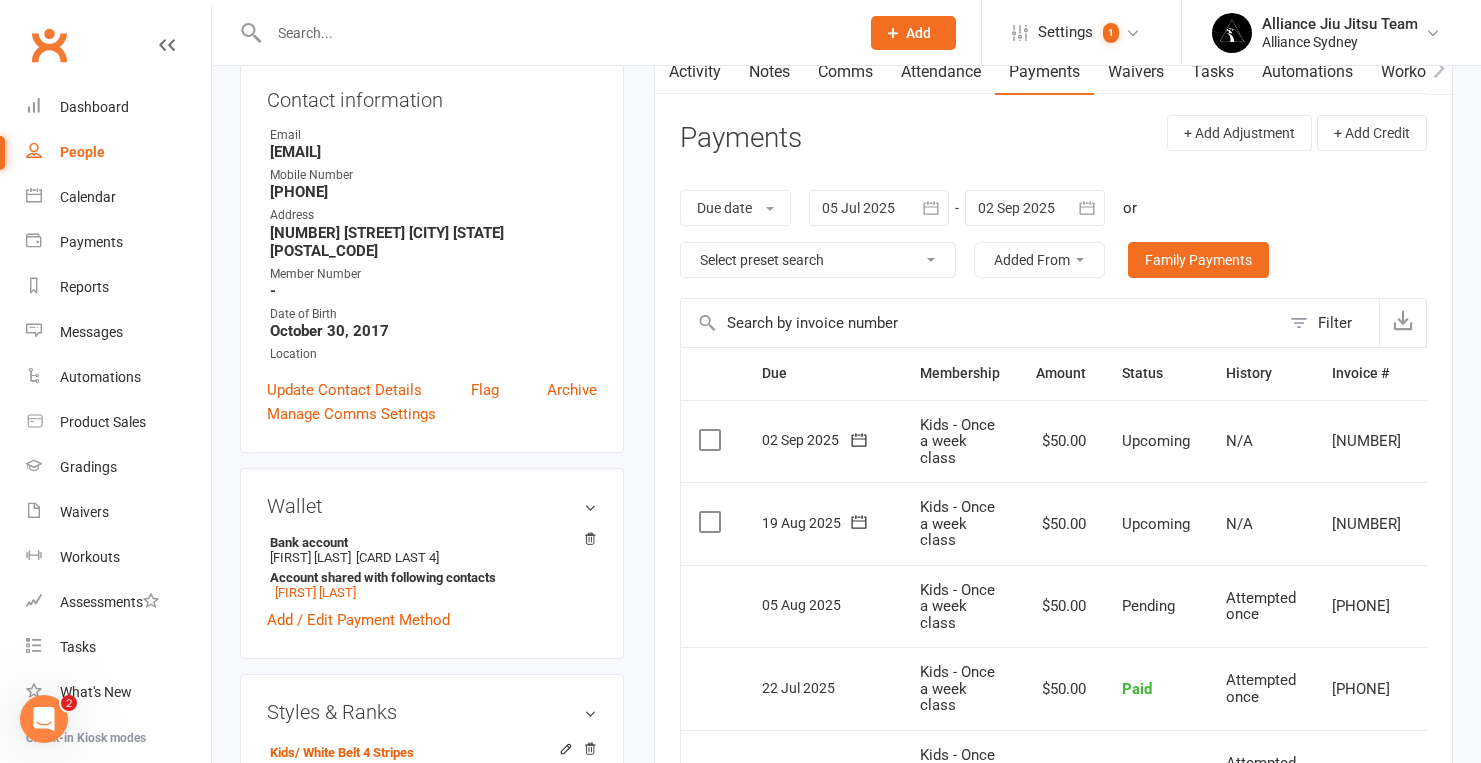scroll, scrollTop: 229, scrollLeft: 0, axis: vertical 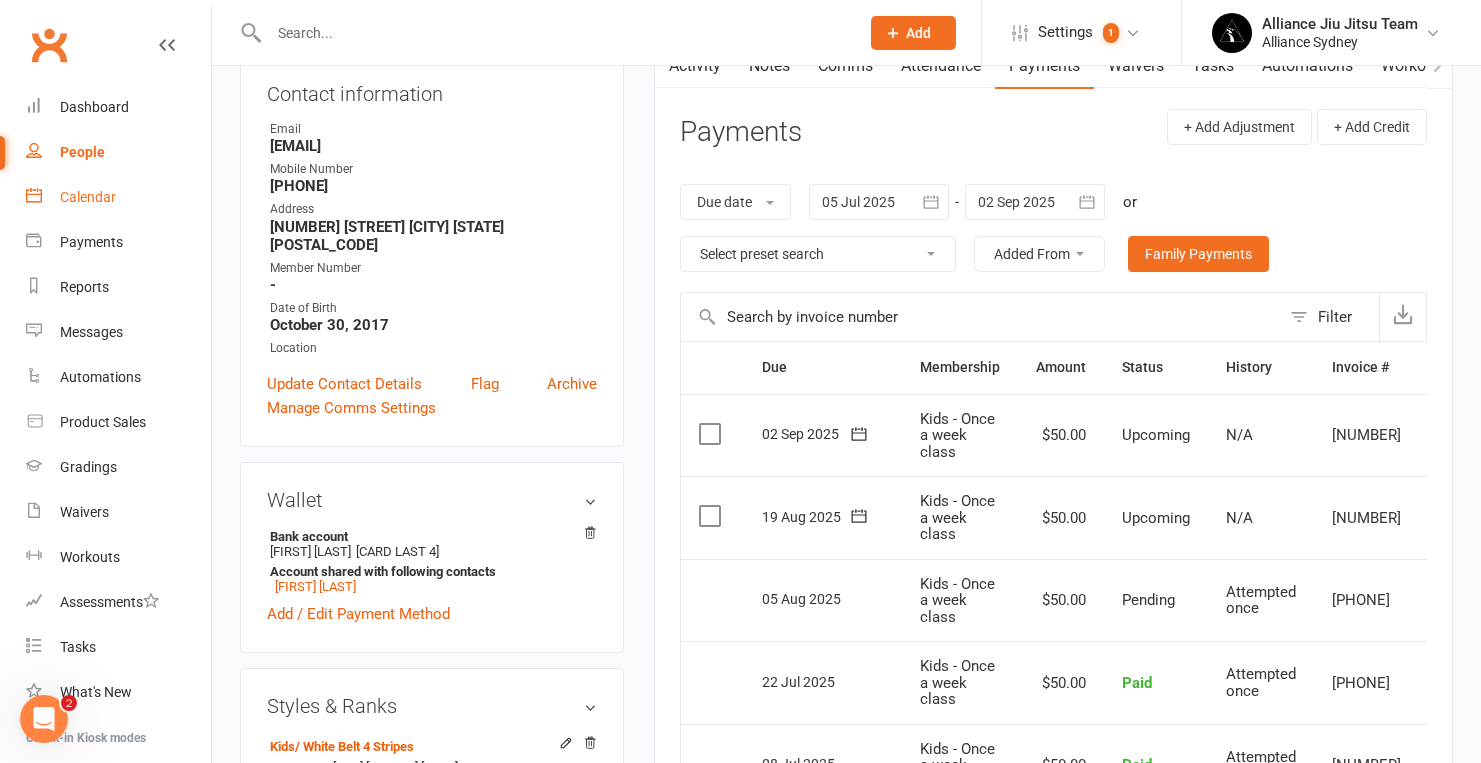 click on "Calendar" at bounding box center (88, 197) 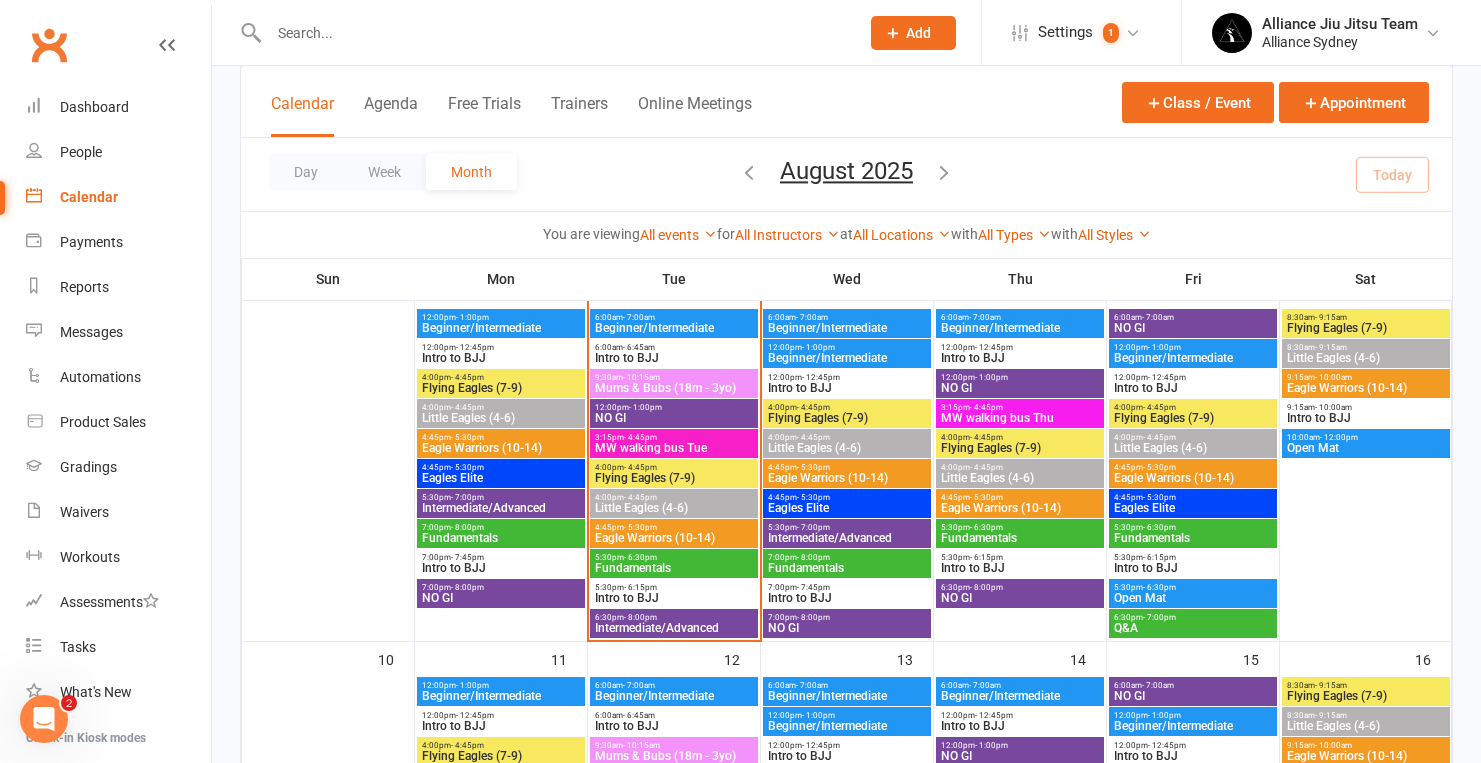 scroll, scrollTop: 522, scrollLeft: 0, axis: vertical 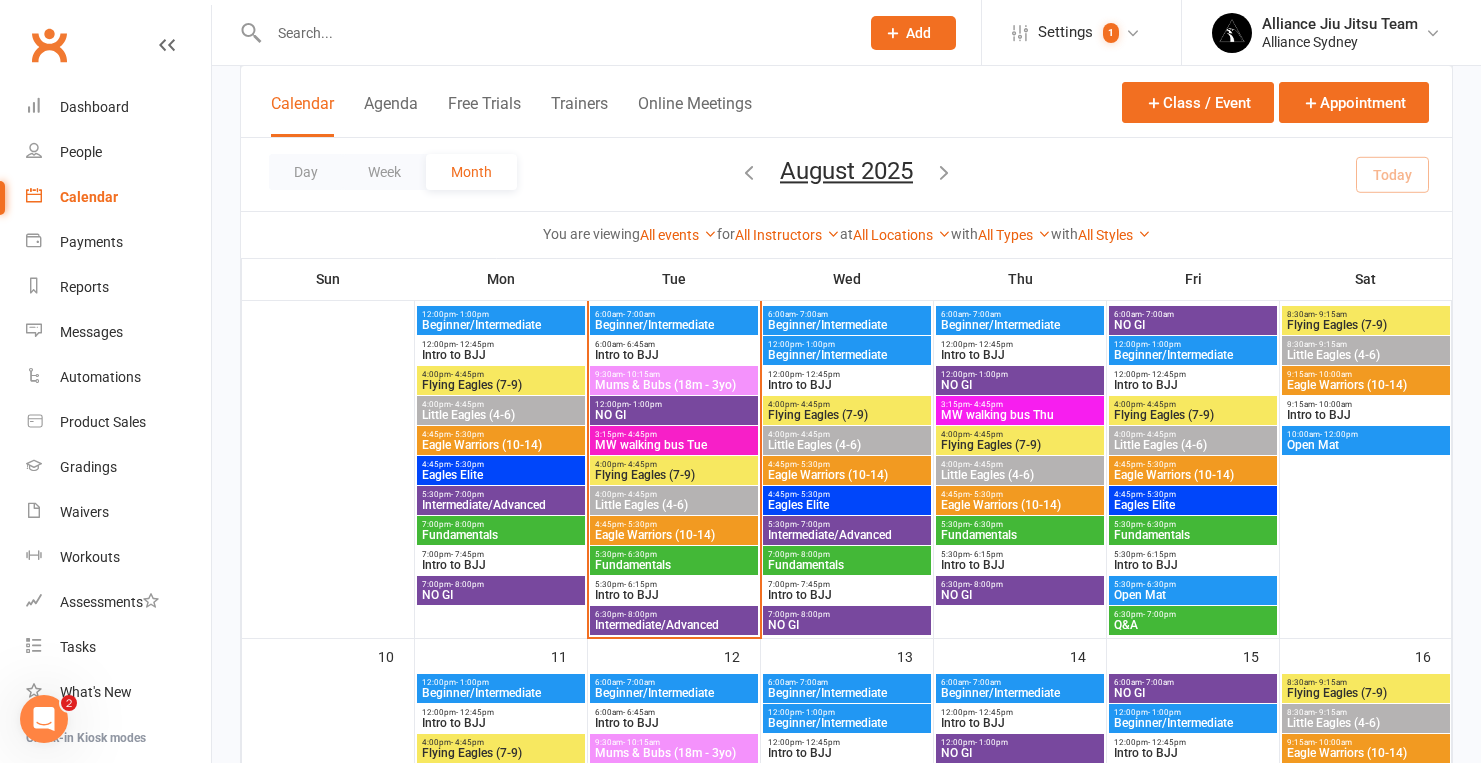 click on "MW walking bus Tue" at bounding box center (674, 445) 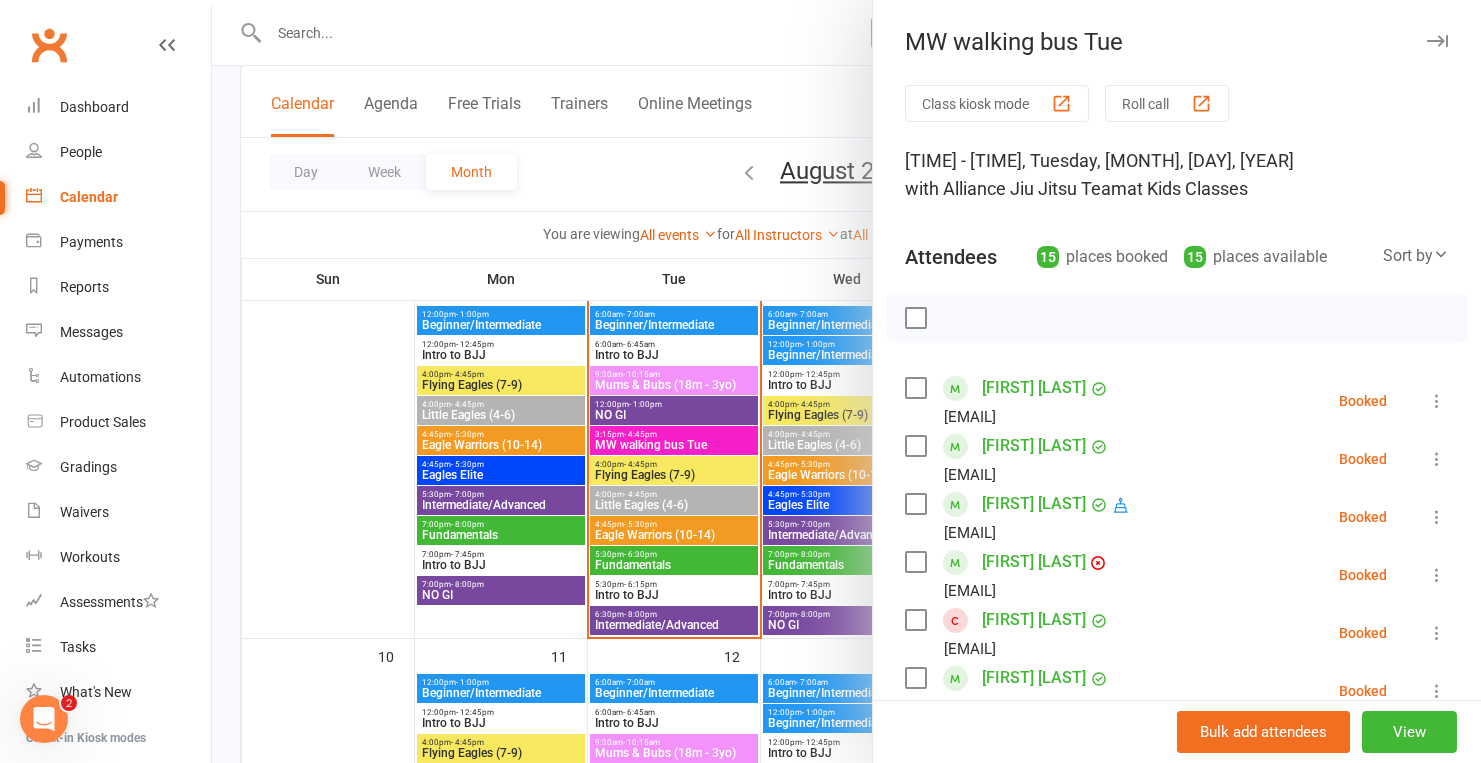 click at bounding box center (846, 381) 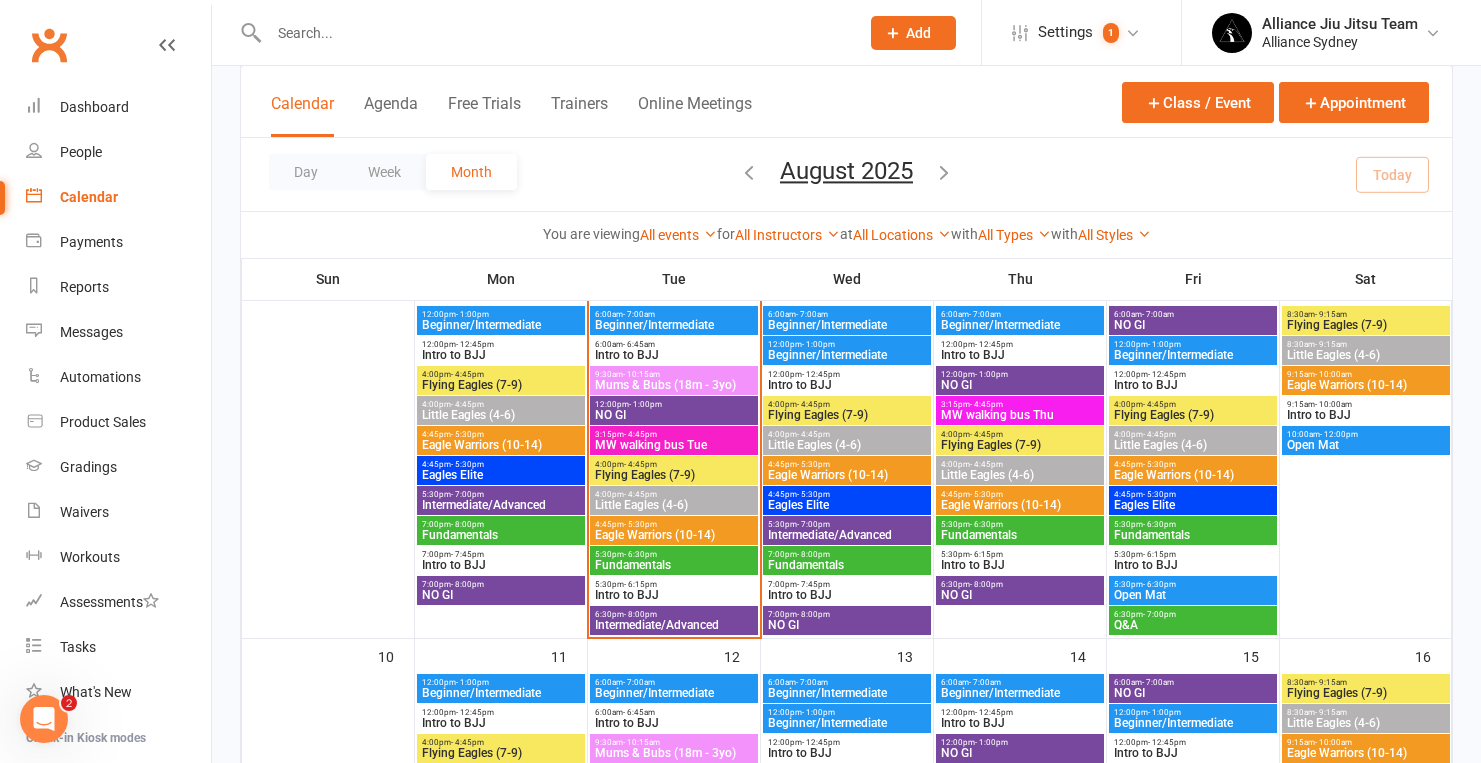 click on "MW walking bus Tue" at bounding box center [674, 445] 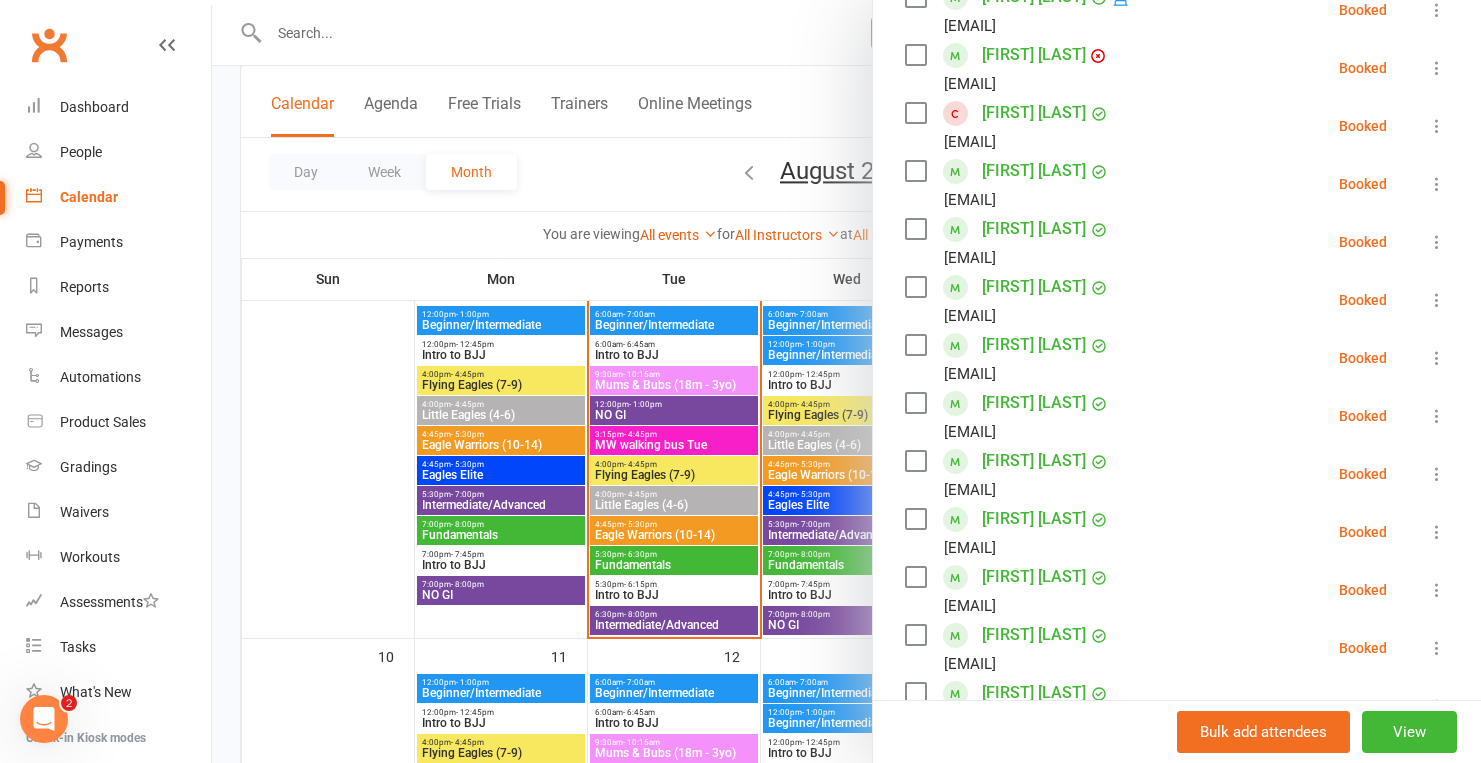 scroll, scrollTop: 579, scrollLeft: 0, axis: vertical 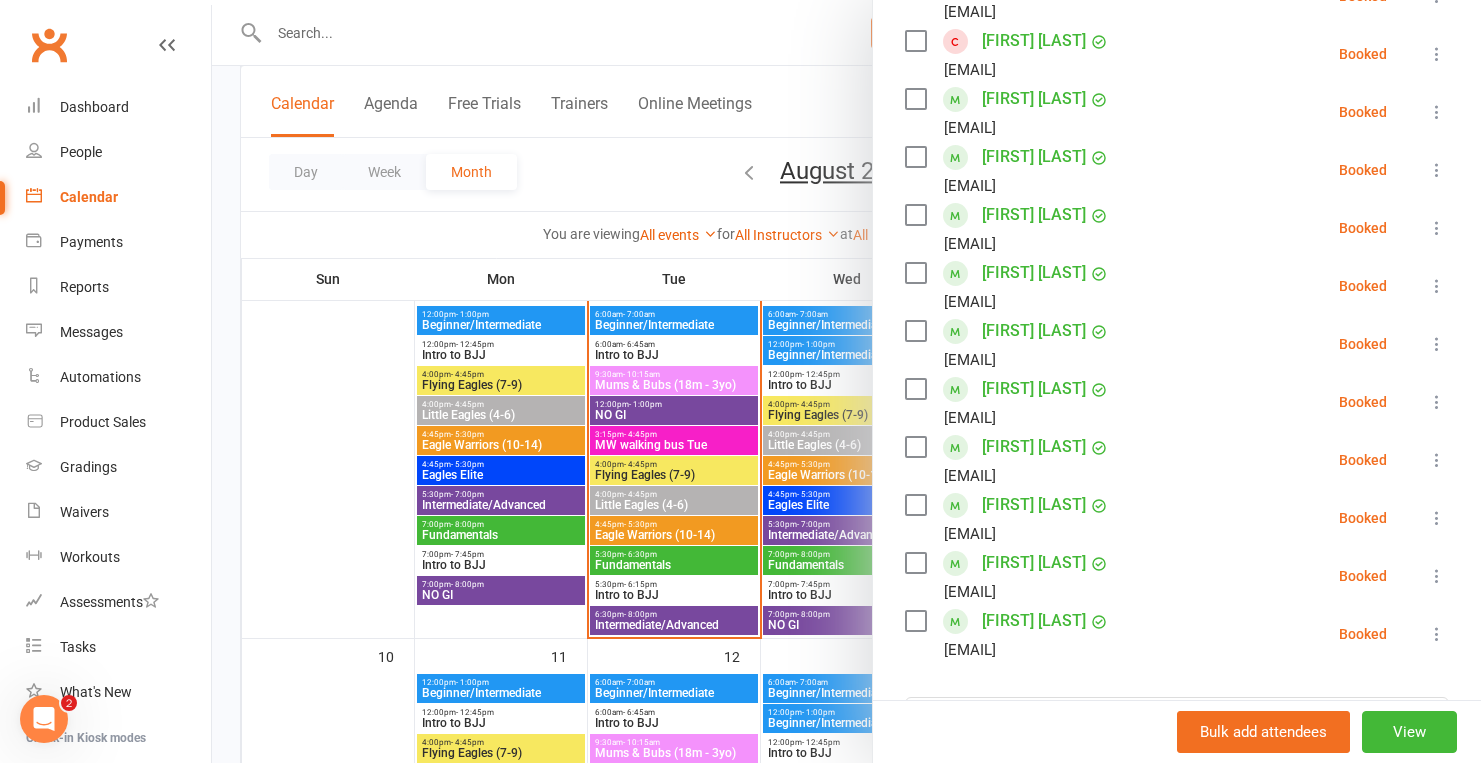 click at bounding box center (1437, 518) 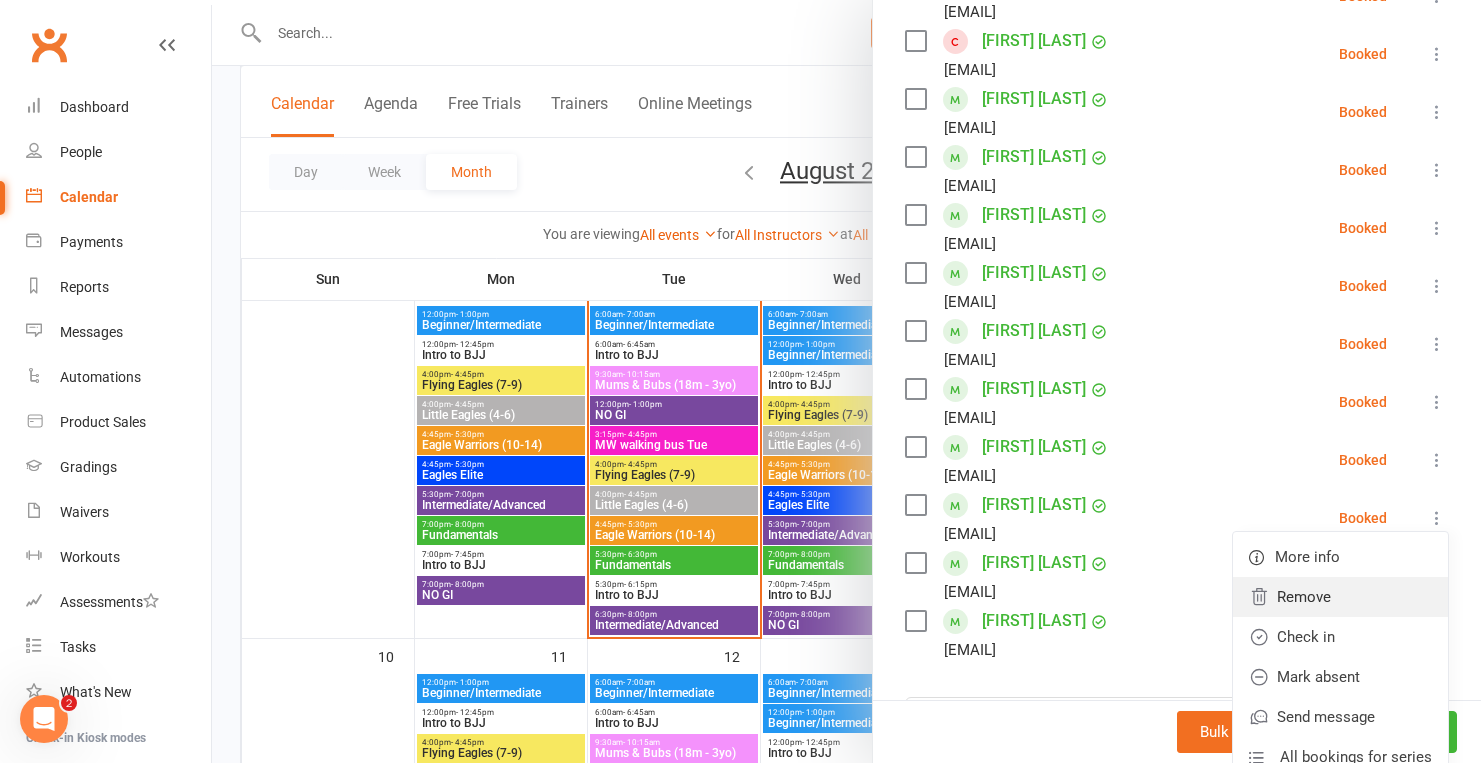 click on "Remove" at bounding box center (1340, 597) 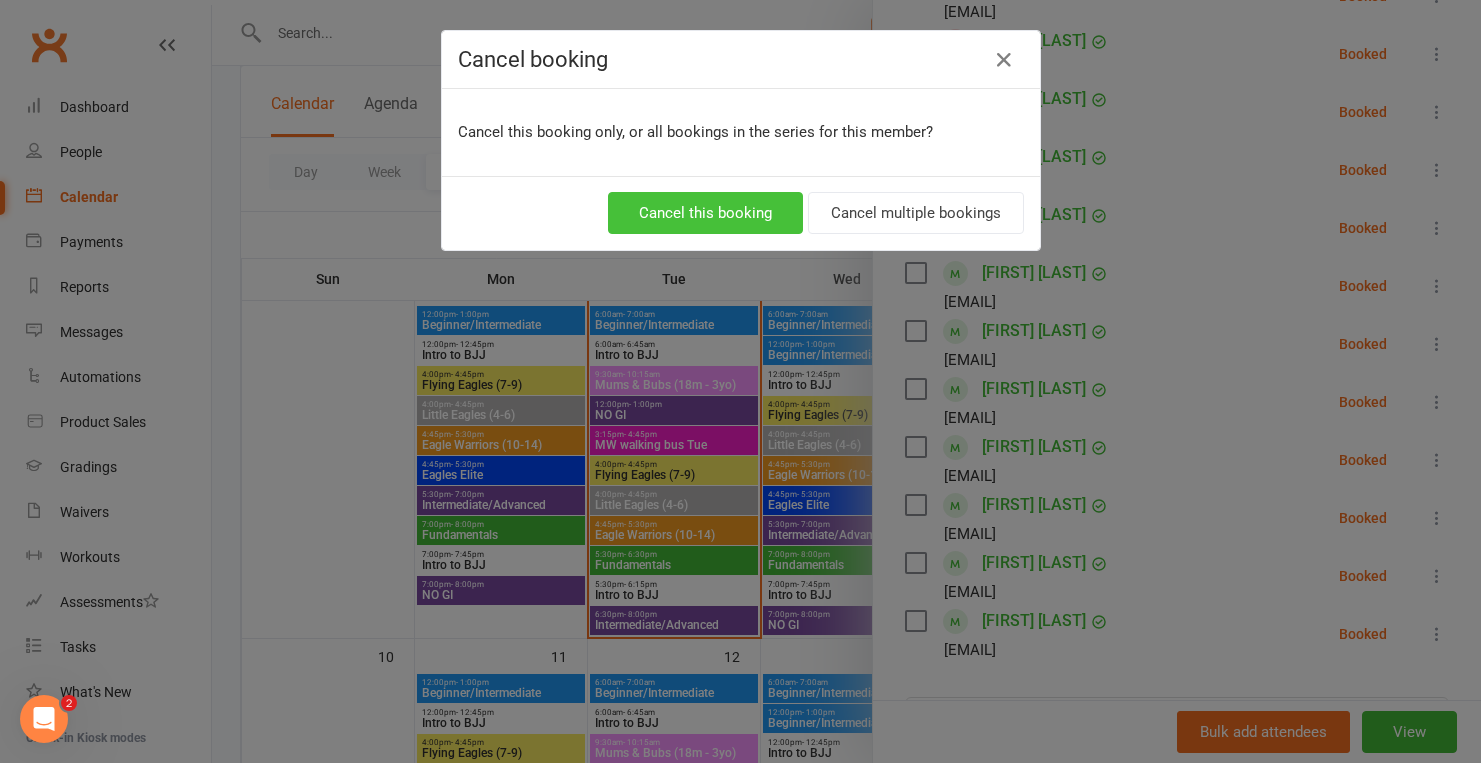 click on "Cancel this booking" at bounding box center [705, 213] 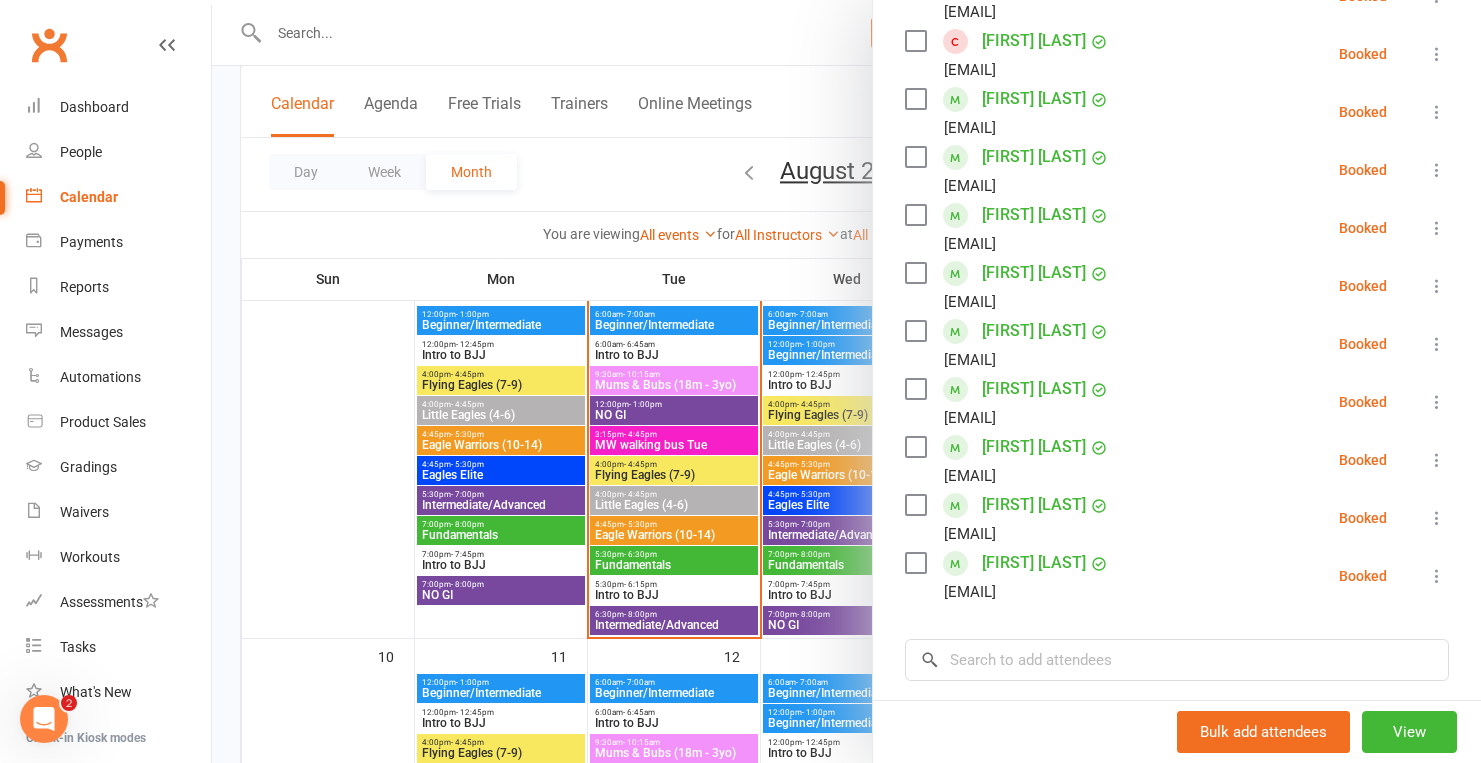 click at bounding box center [846, 381] 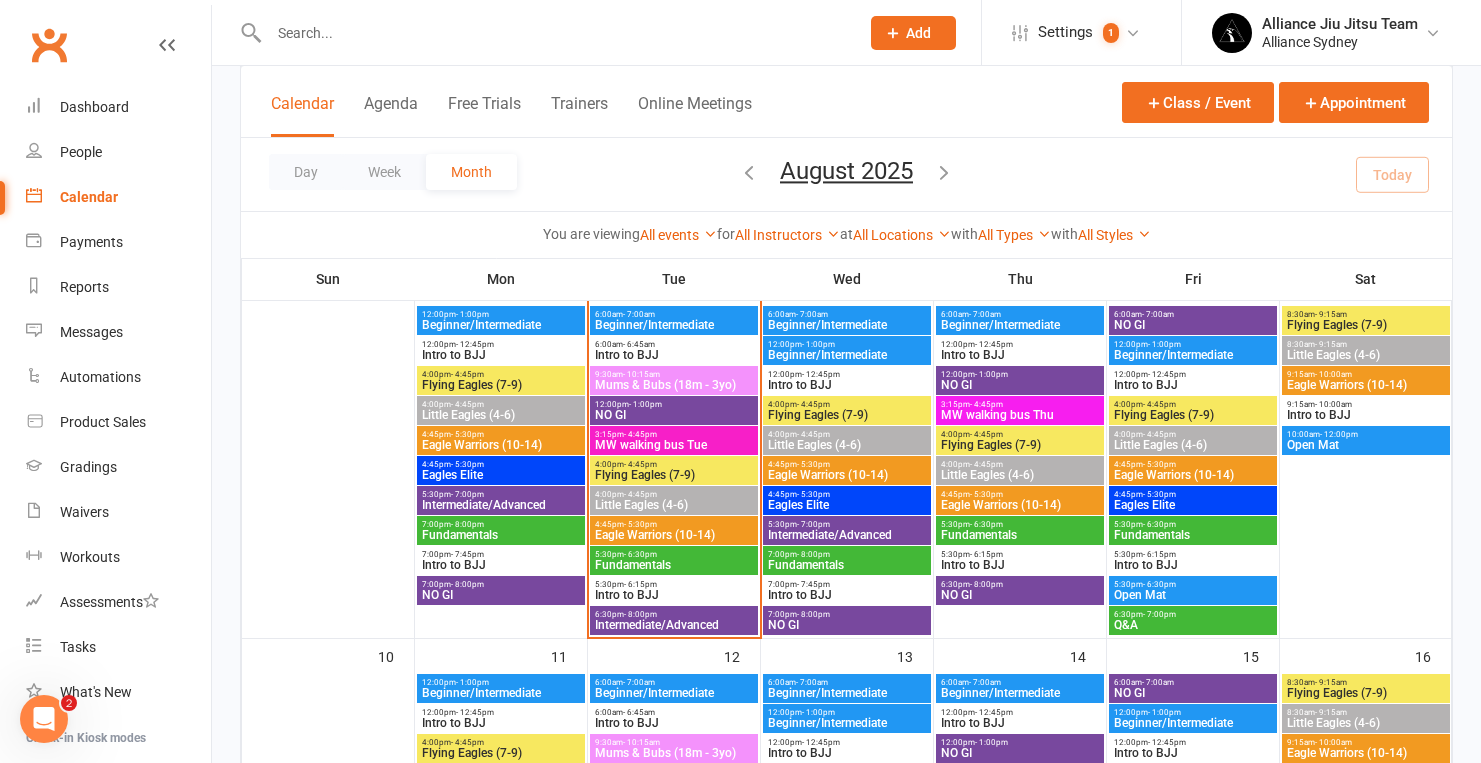 click at bounding box center [542, 32] 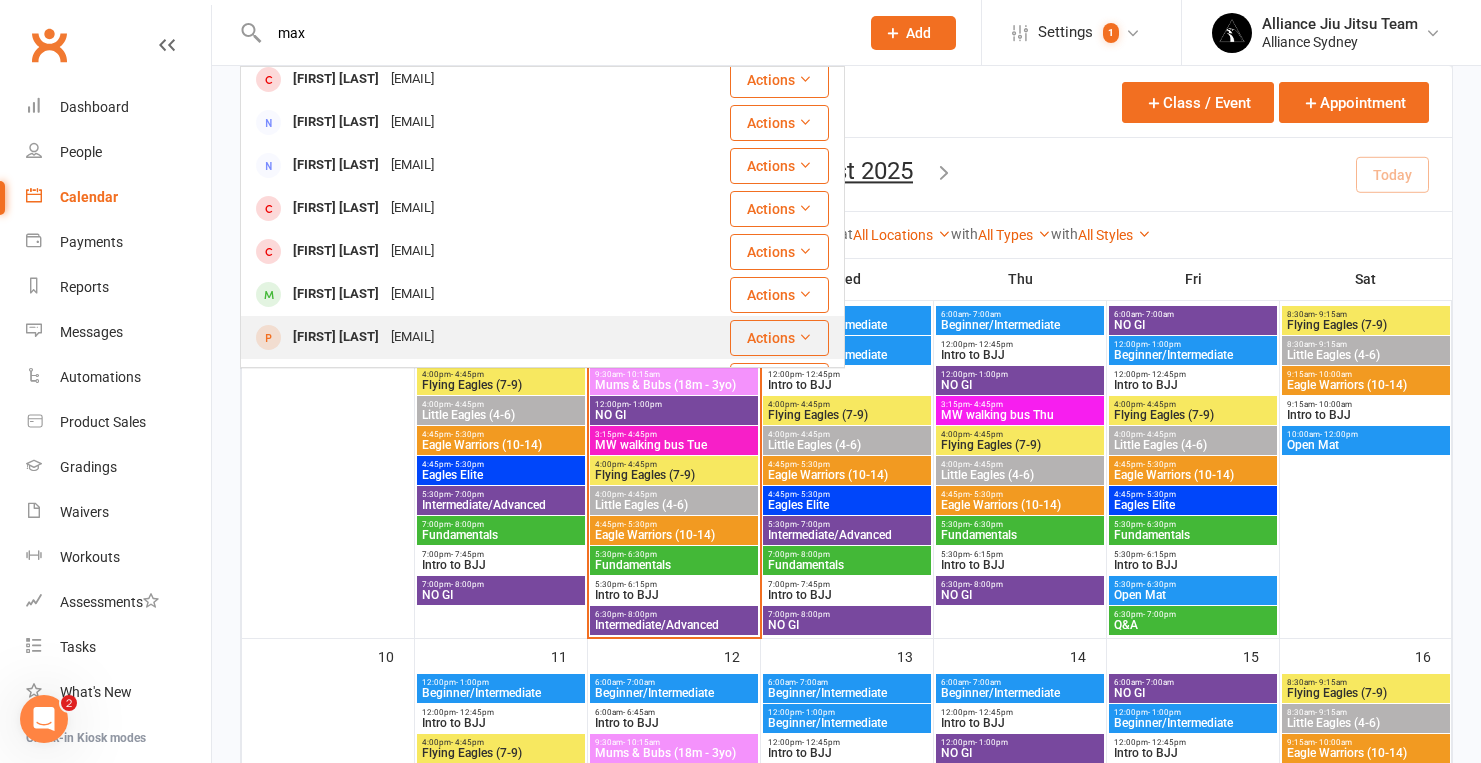 scroll, scrollTop: 460, scrollLeft: 0, axis: vertical 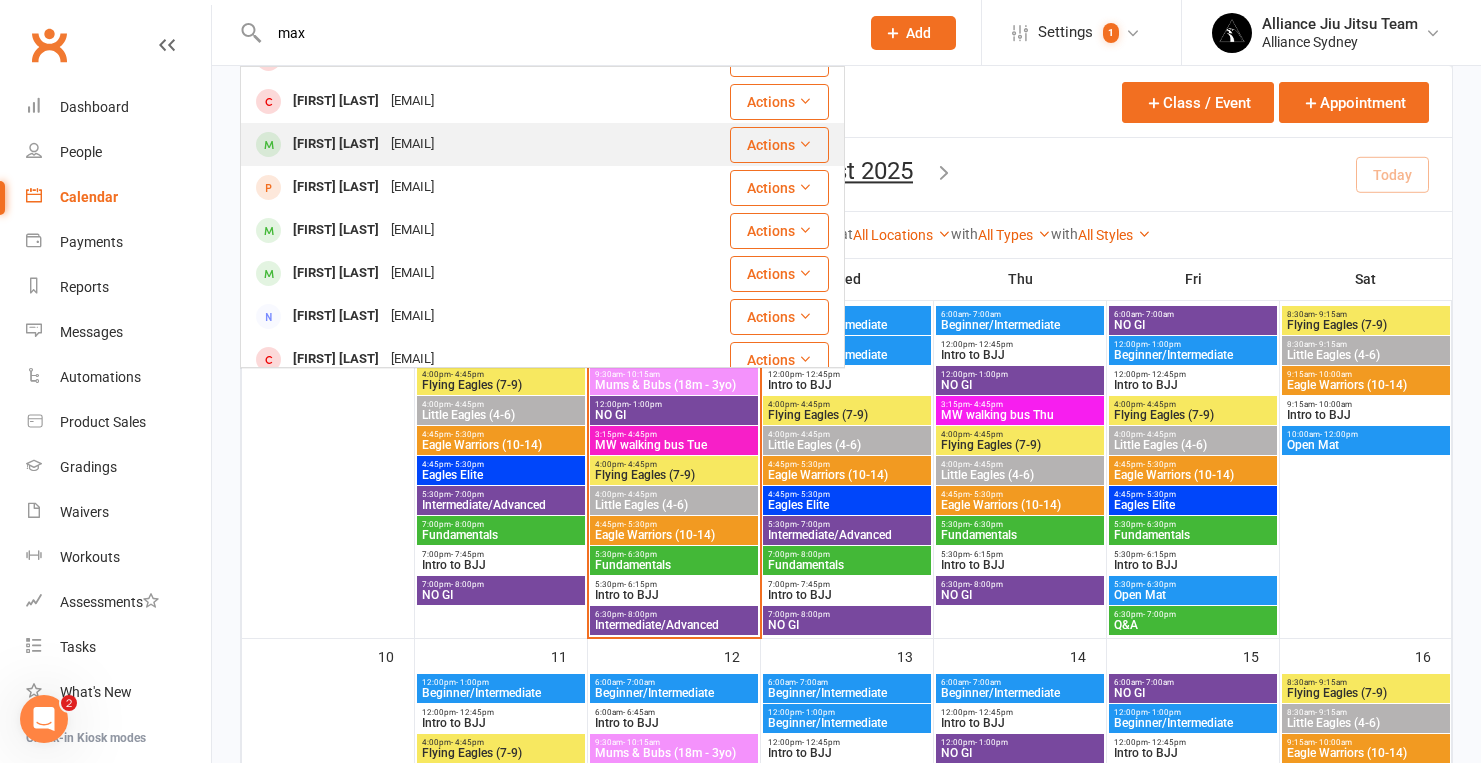 type on "max" 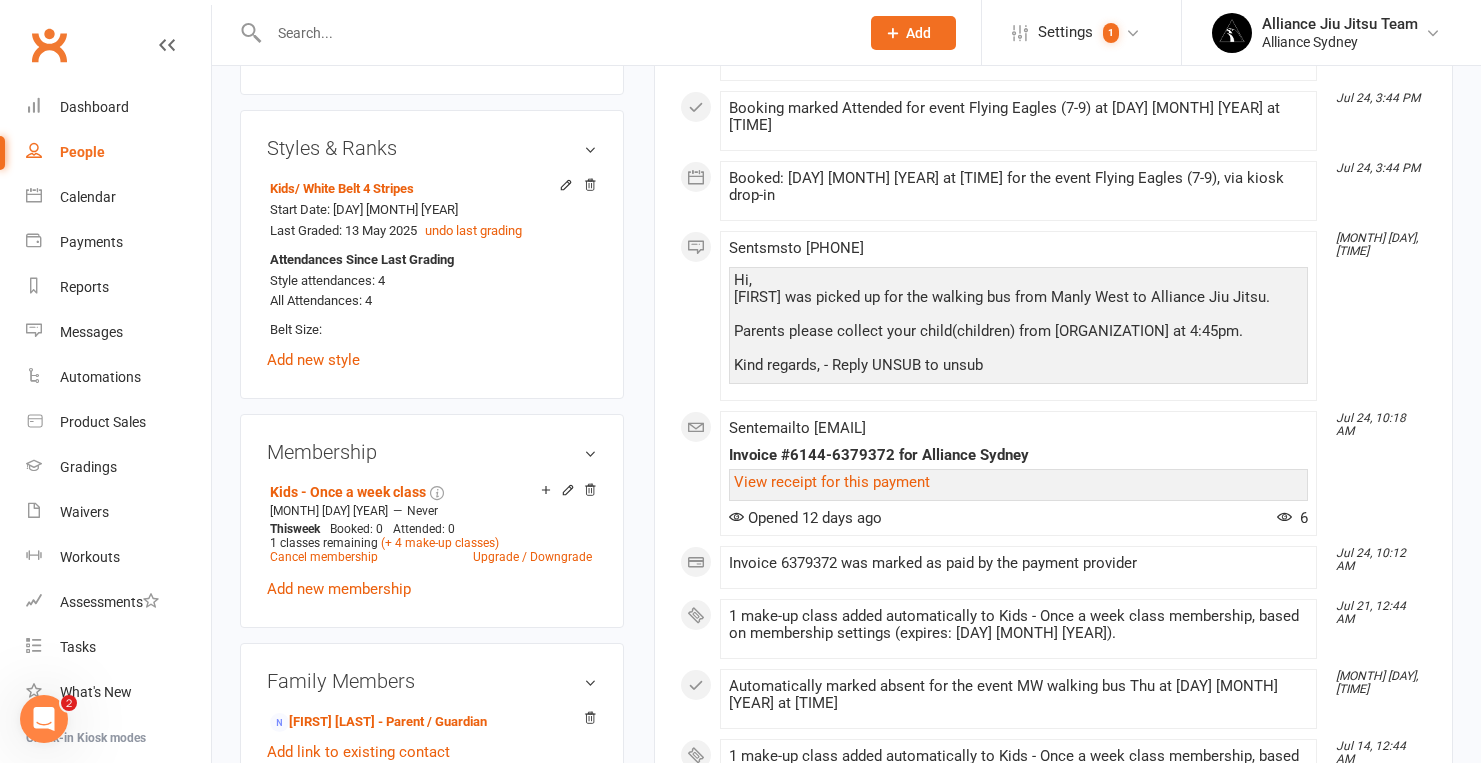 scroll, scrollTop: 790, scrollLeft: 0, axis: vertical 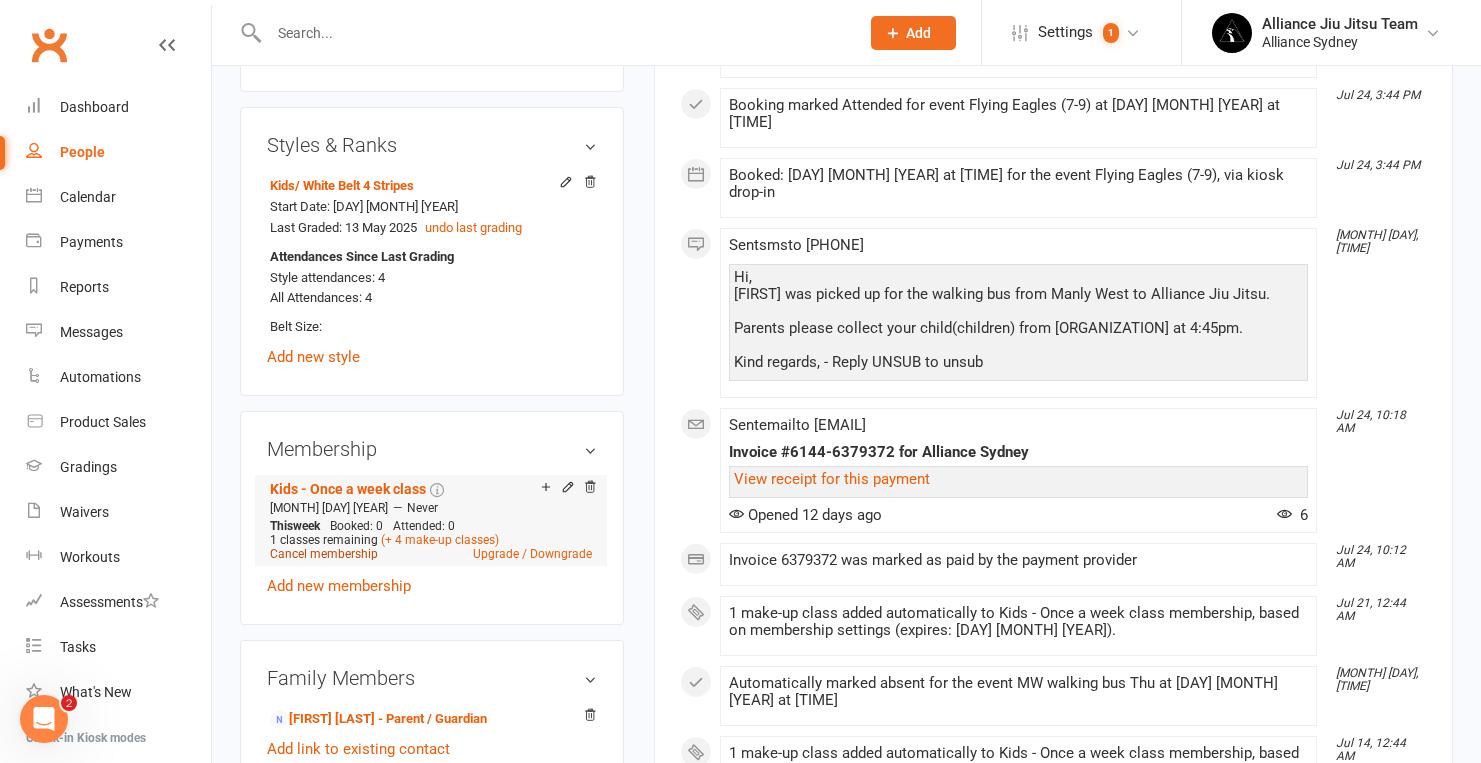 click on "Cancel membership" at bounding box center [324, 554] 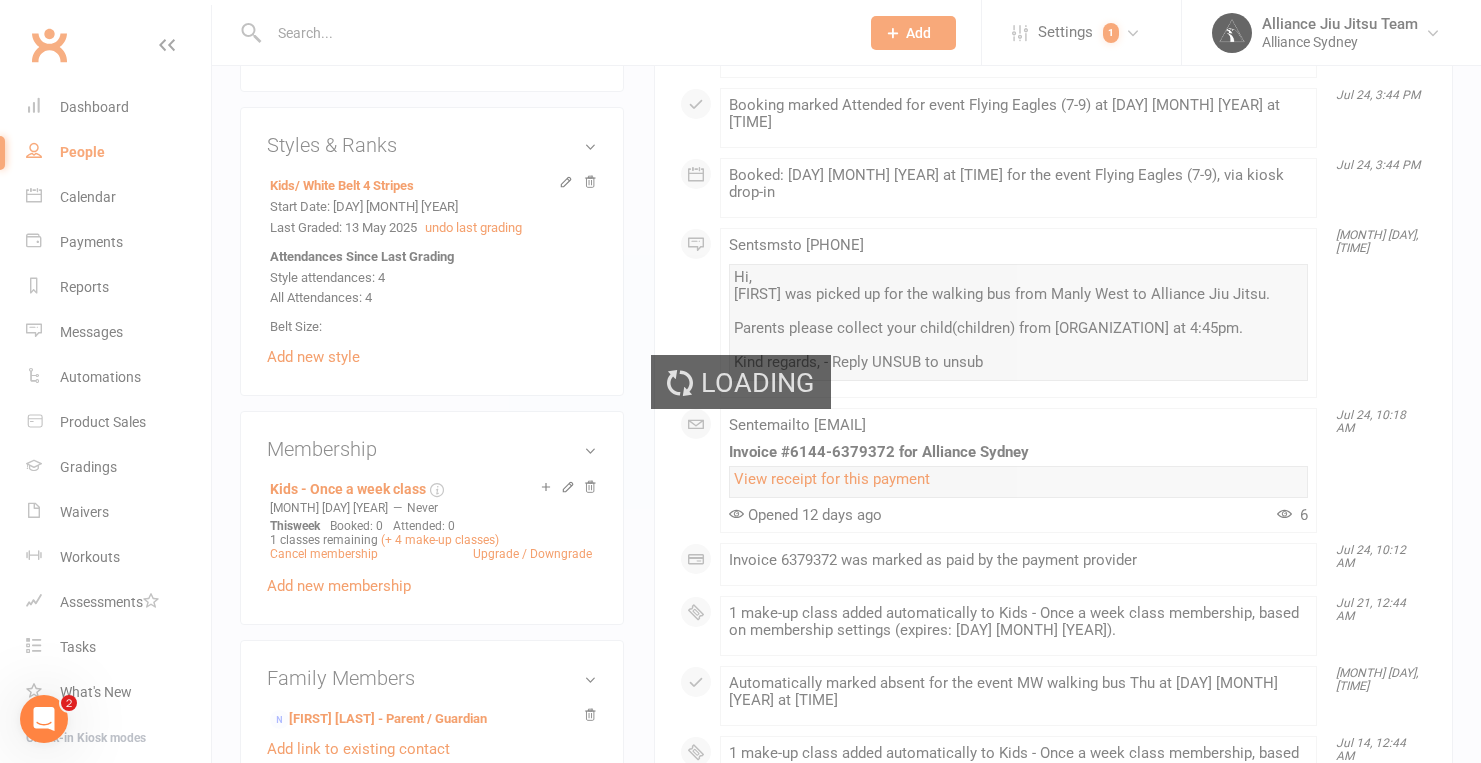 scroll, scrollTop: 0, scrollLeft: 0, axis: both 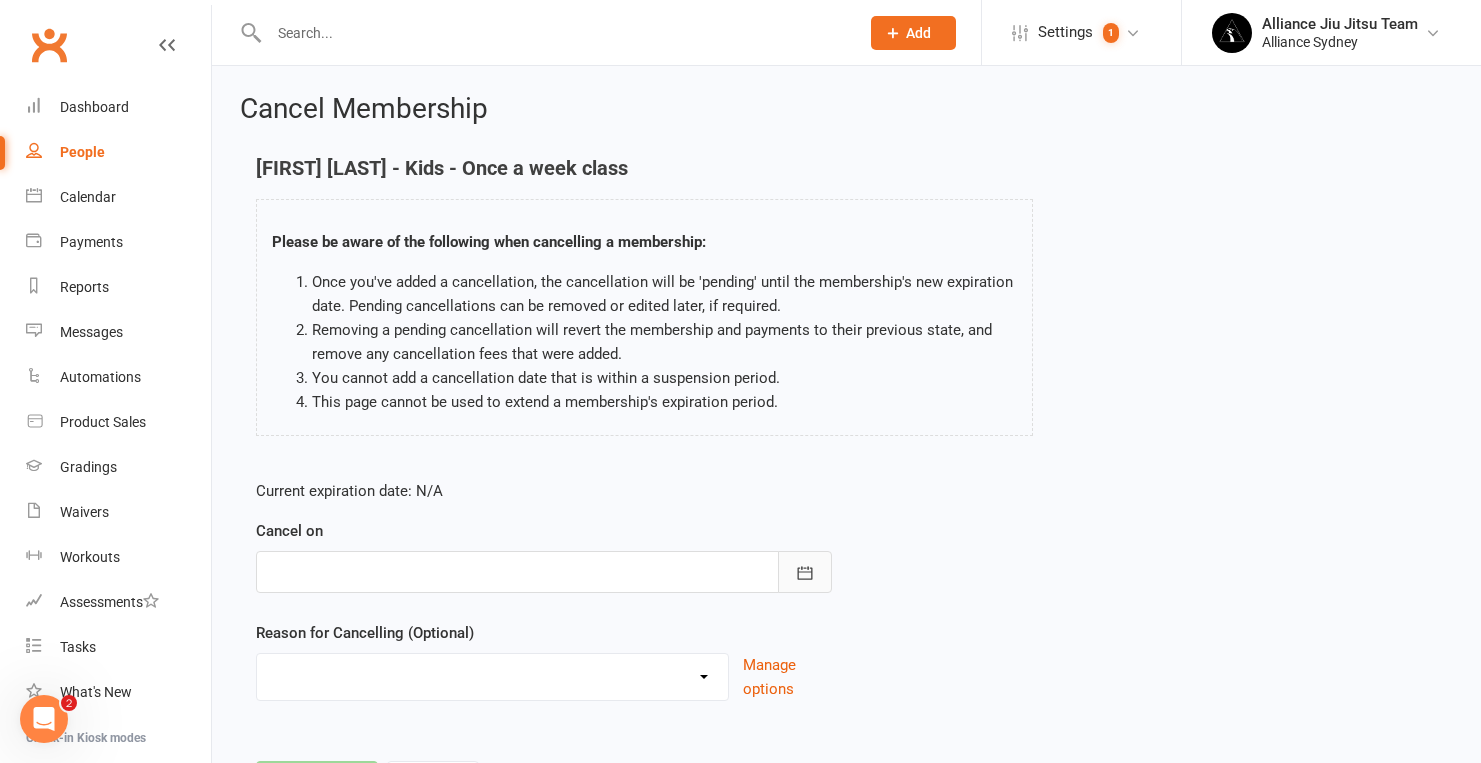click 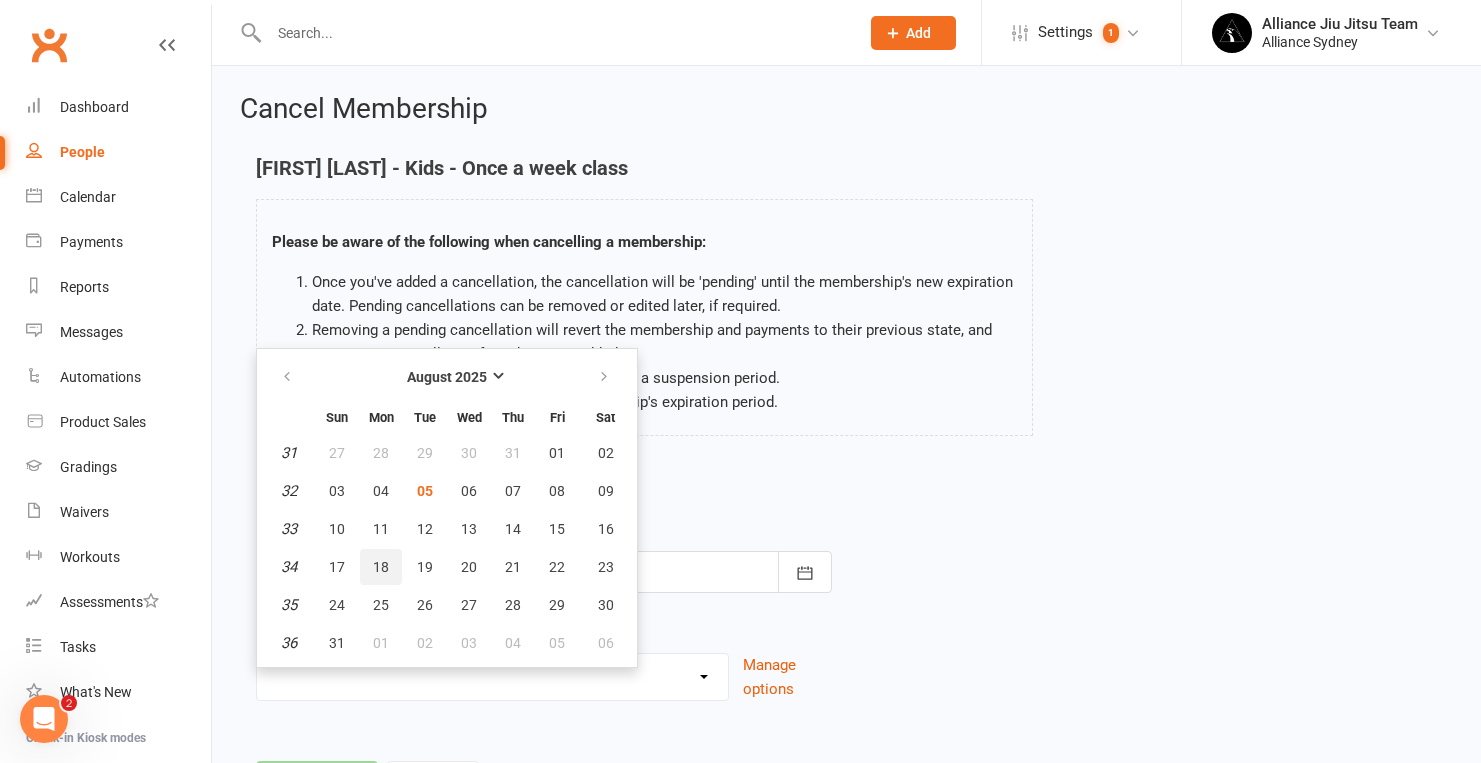 click on "18" at bounding box center (381, 567) 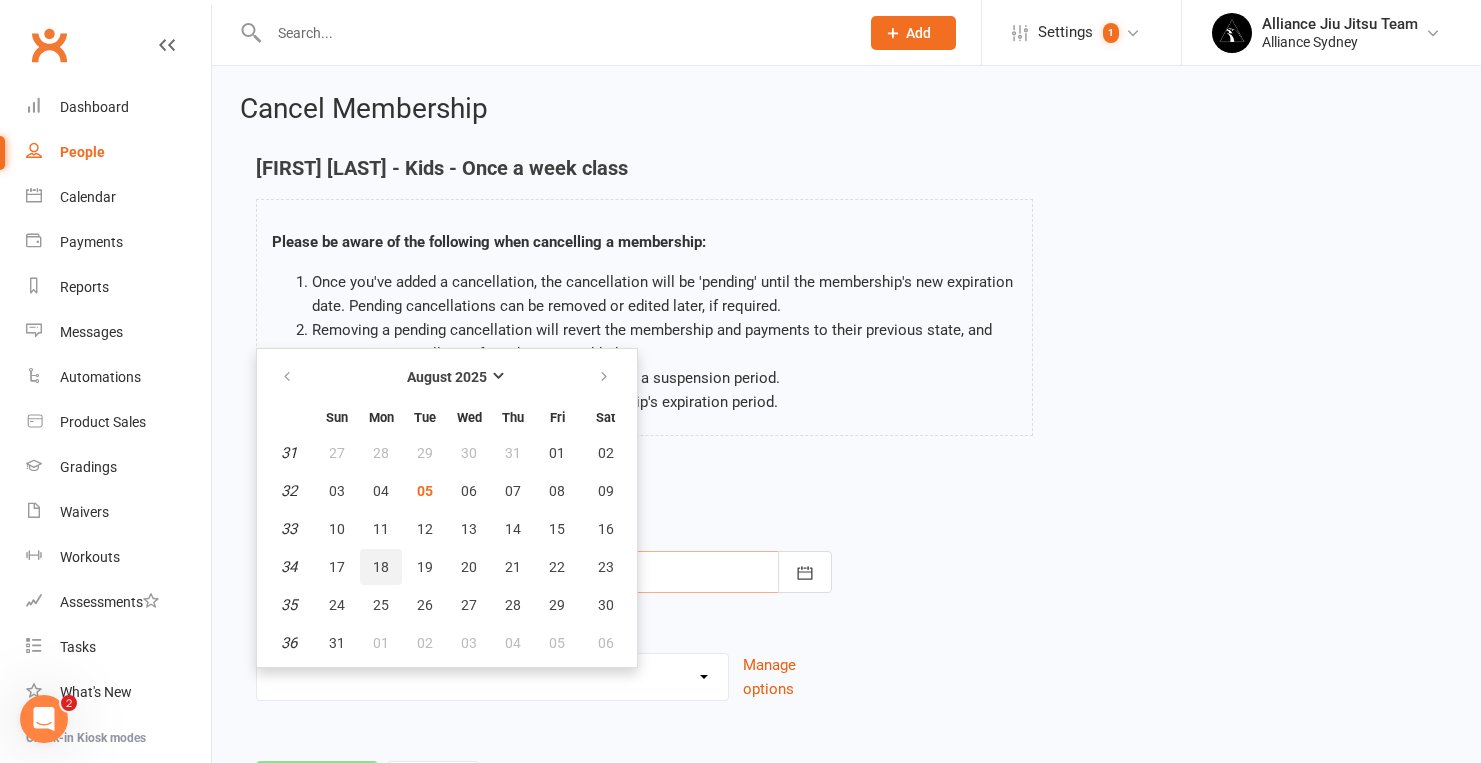 type on "18 Aug 2025" 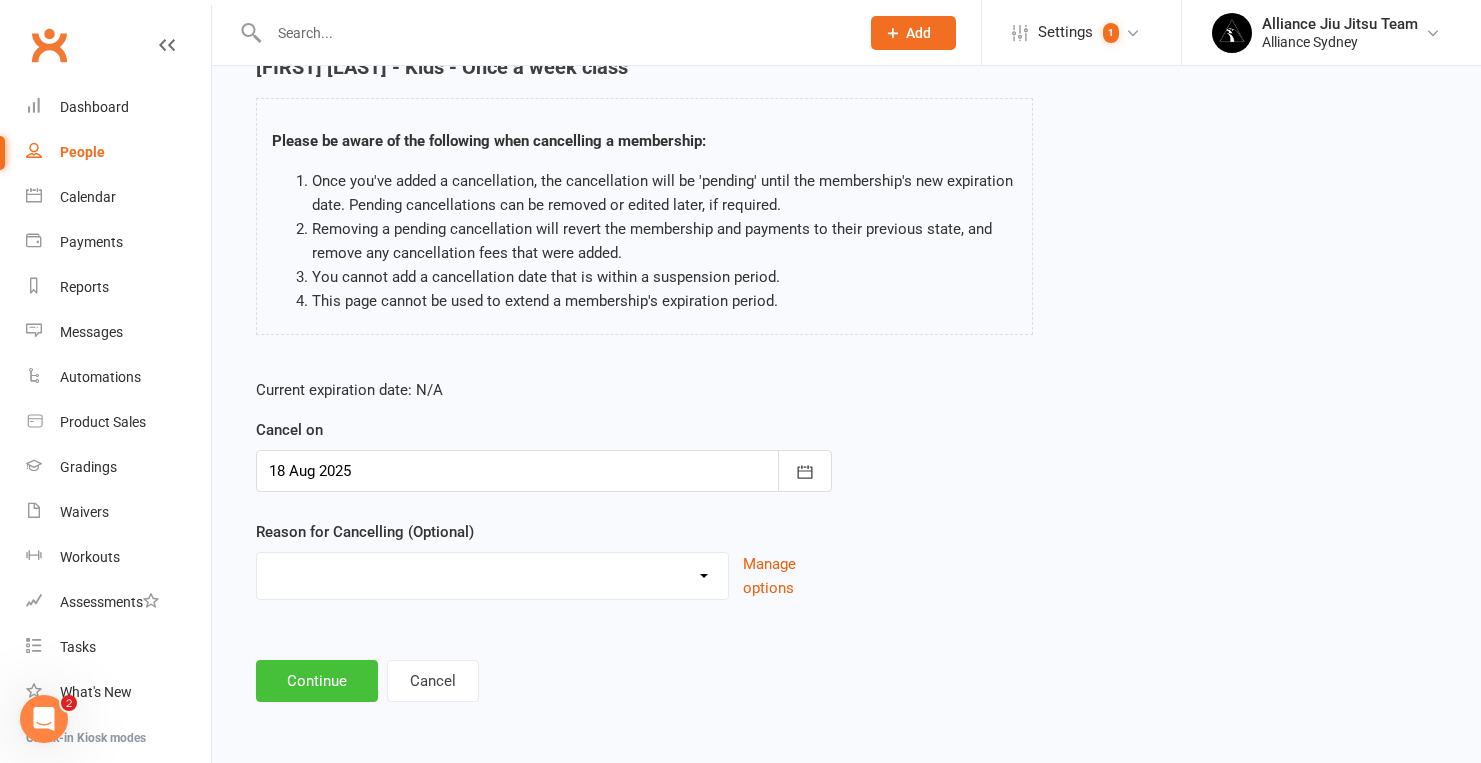 click on "[FIRST] [LAST] - Kids - Once a week class Please be aware of the following when cancelling a membership: Once you've added a cancellation, the cancellation will be 'pending' until the membership's new expiration date. Pending cancellations can be removed or edited later, if required. Removing a pending cancellation will revert the membership and payments to their previous state, and remove any cancellation fees that were added. You cannot add a cancellation date that is within a suspension period. This page cannot be used to extend a membership's expiration period. Current expiration date: N/A Cancel on [DAY] [MONTH] [YEAR]
[MONTH] [YEAR]
Sun Mon Tue Wed Thu Fri Sat
31
27
28
29
30
31
01
02
32
03
04
05
06" at bounding box center [846, 379] 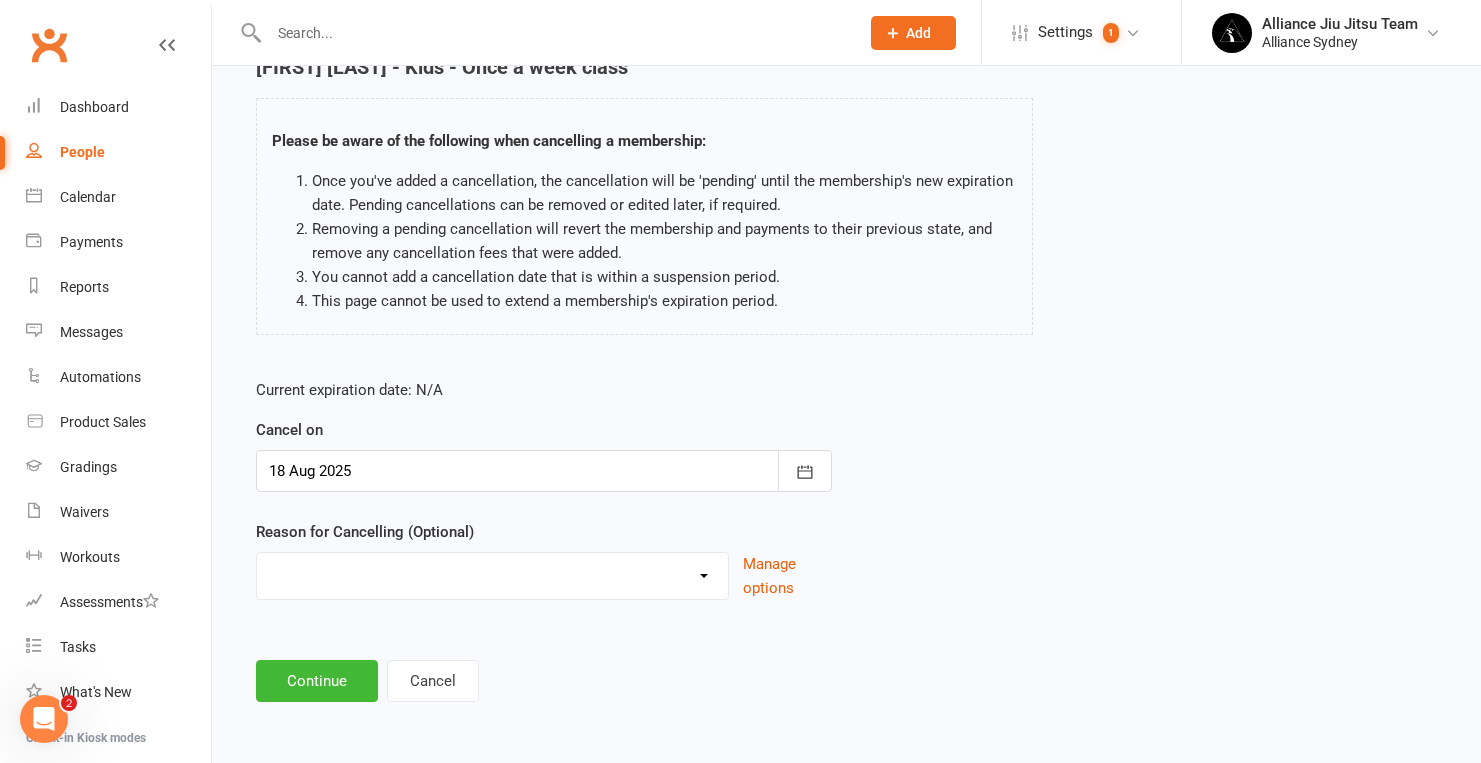 scroll, scrollTop: 117, scrollLeft: 0, axis: vertical 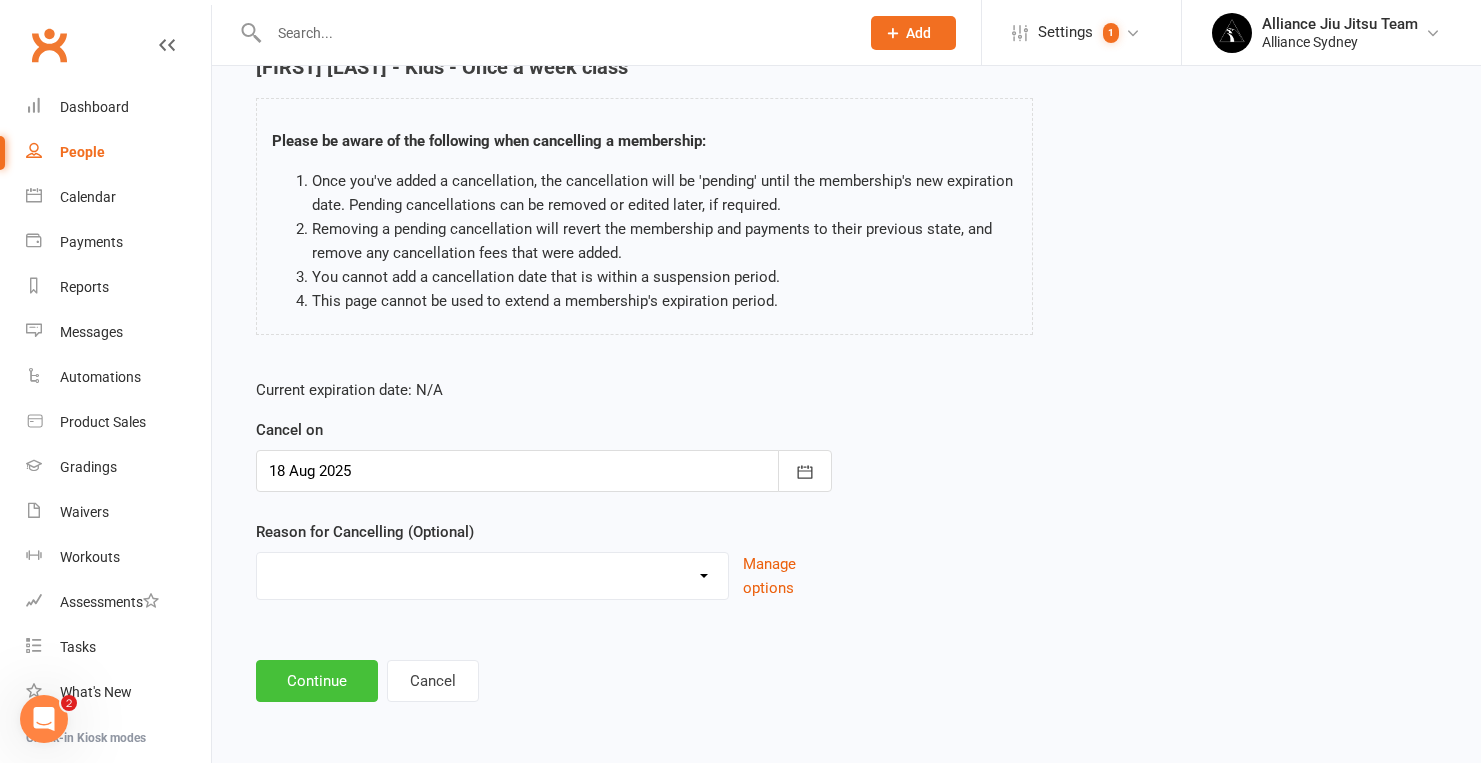 click on "Continue" at bounding box center (317, 681) 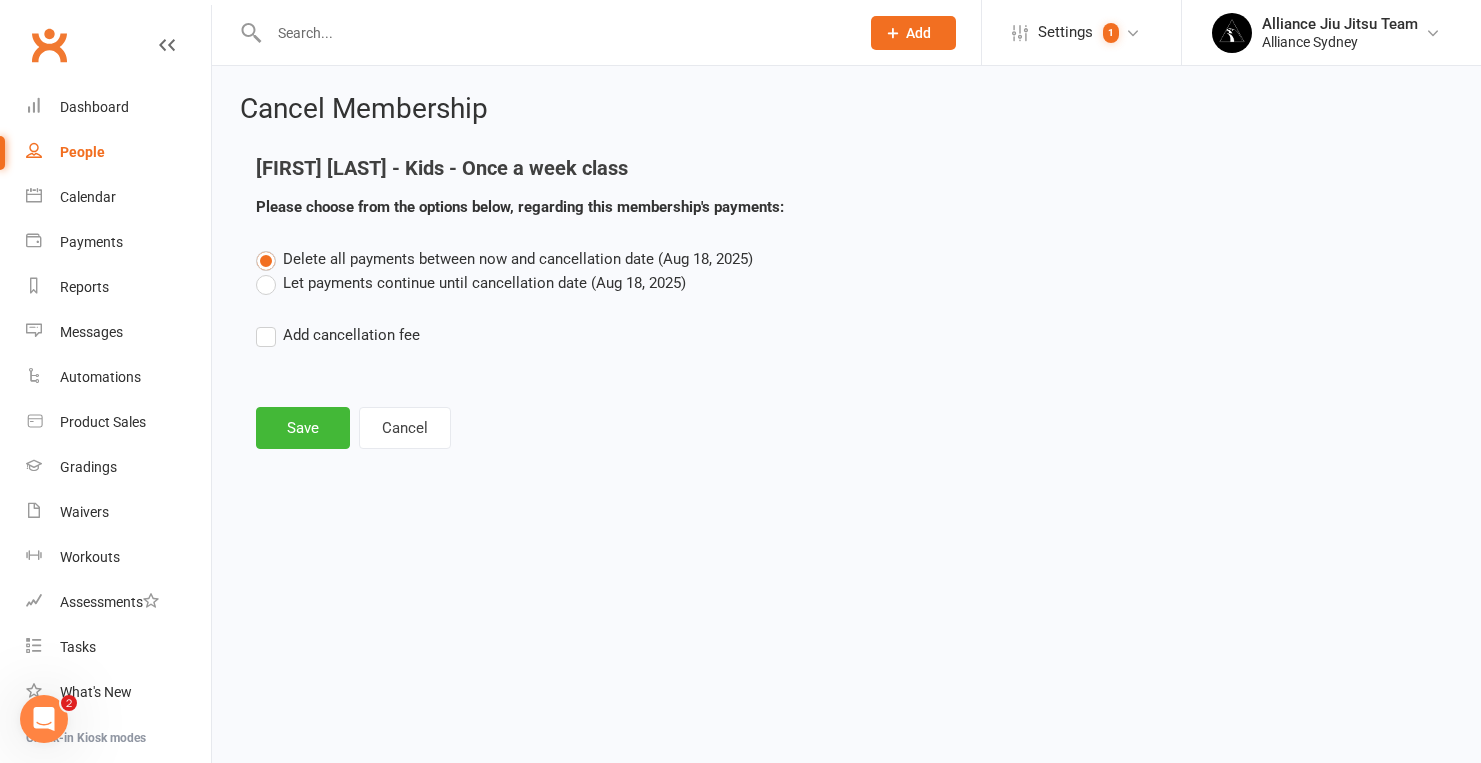 click on "[FIRST] [LAST] - Kids - Once a week class Please choose from the options below, regarding this membership's payments: Delete all payments between now and cancellation date ([MONTH] [DAY], [YEAR]) Let payments continue until cancellation date ([MONTH] [DAY], [YEAR]) Add cancellation fee Save   Cancel" at bounding box center (846, 303) 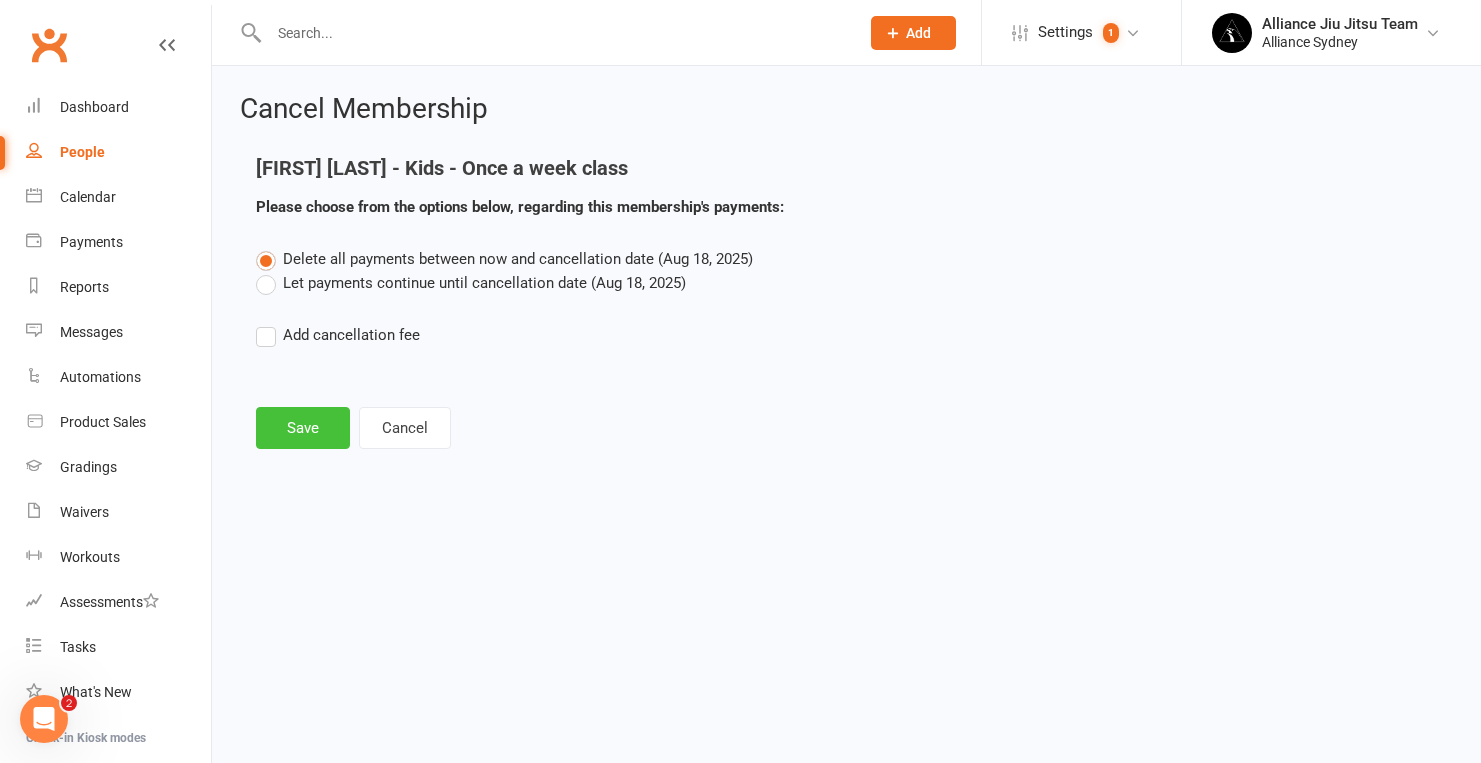 click on "Save" at bounding box center (303, 428) 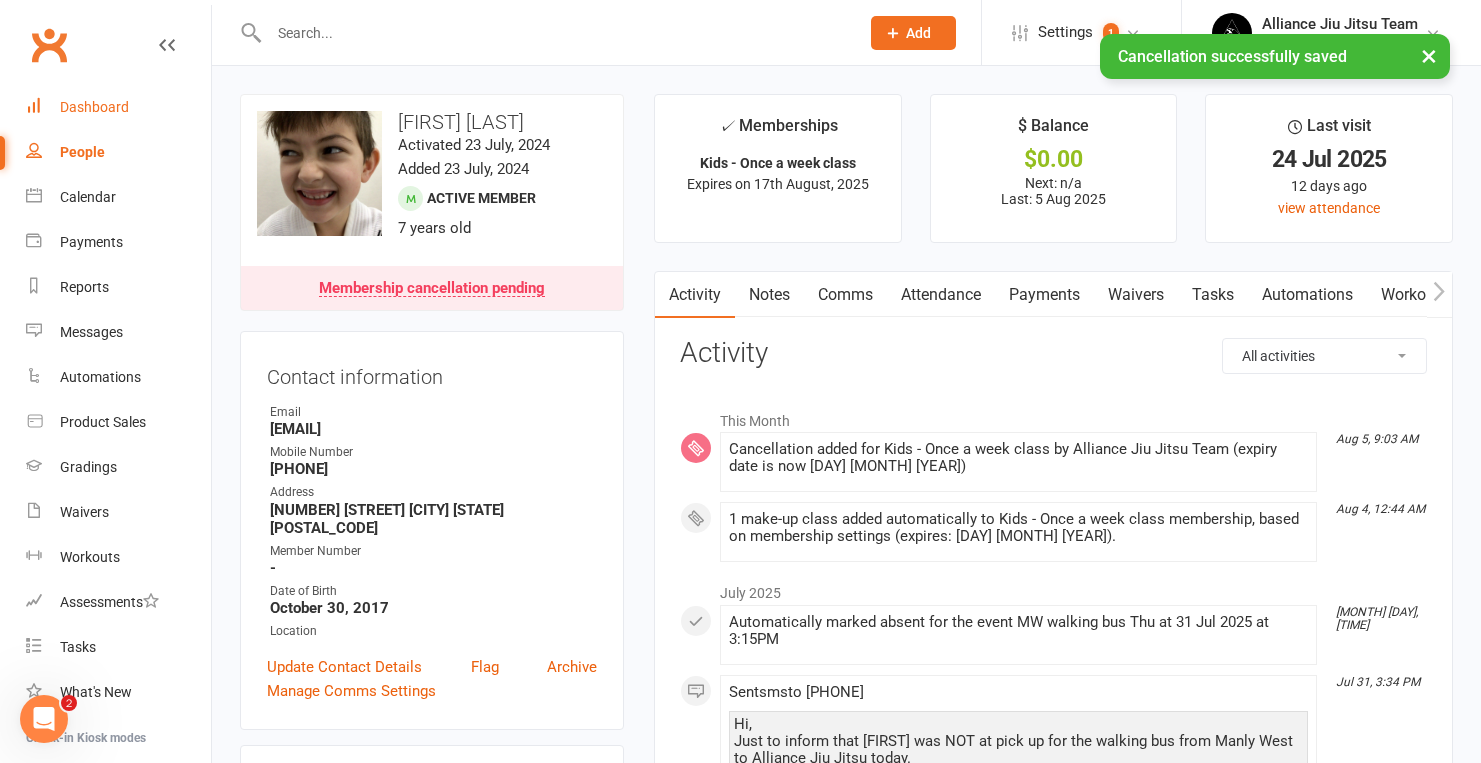 click on "Dashboard" at bounding box center [118, 107] 